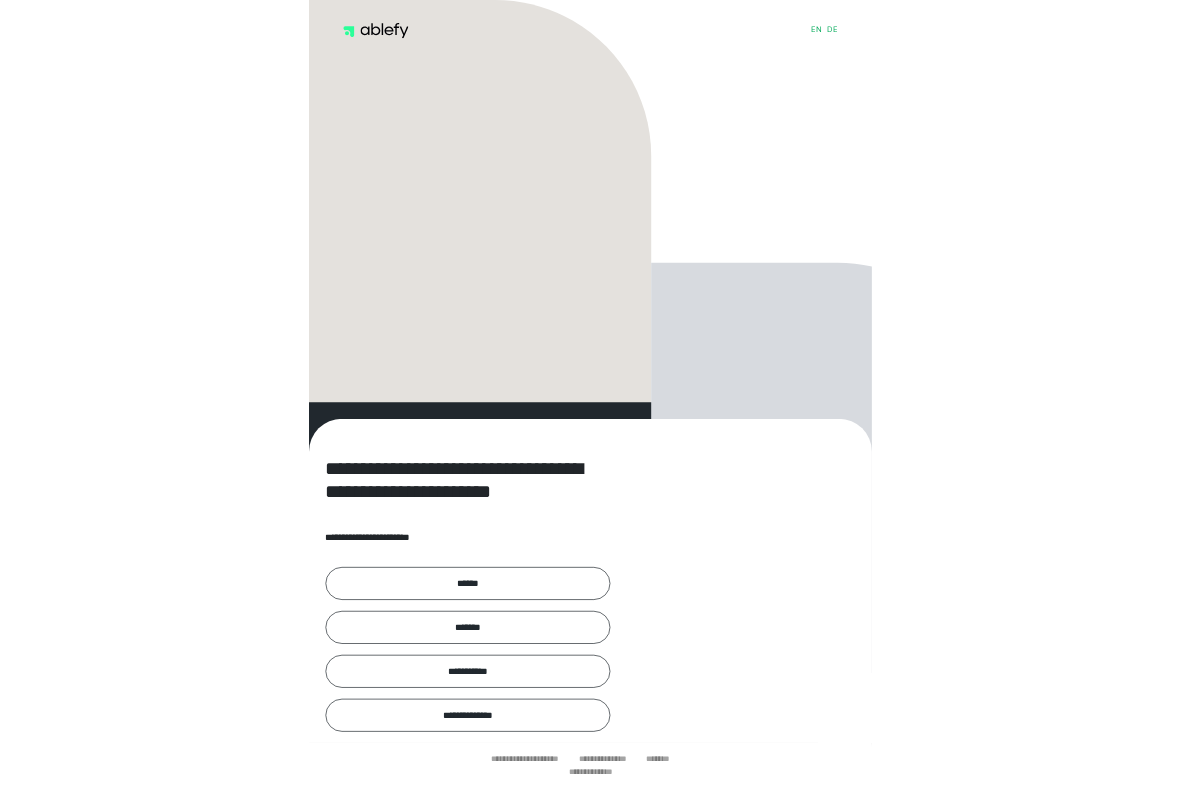 scroll, scrollTop: 0, scrollLeft: 0, axis: both 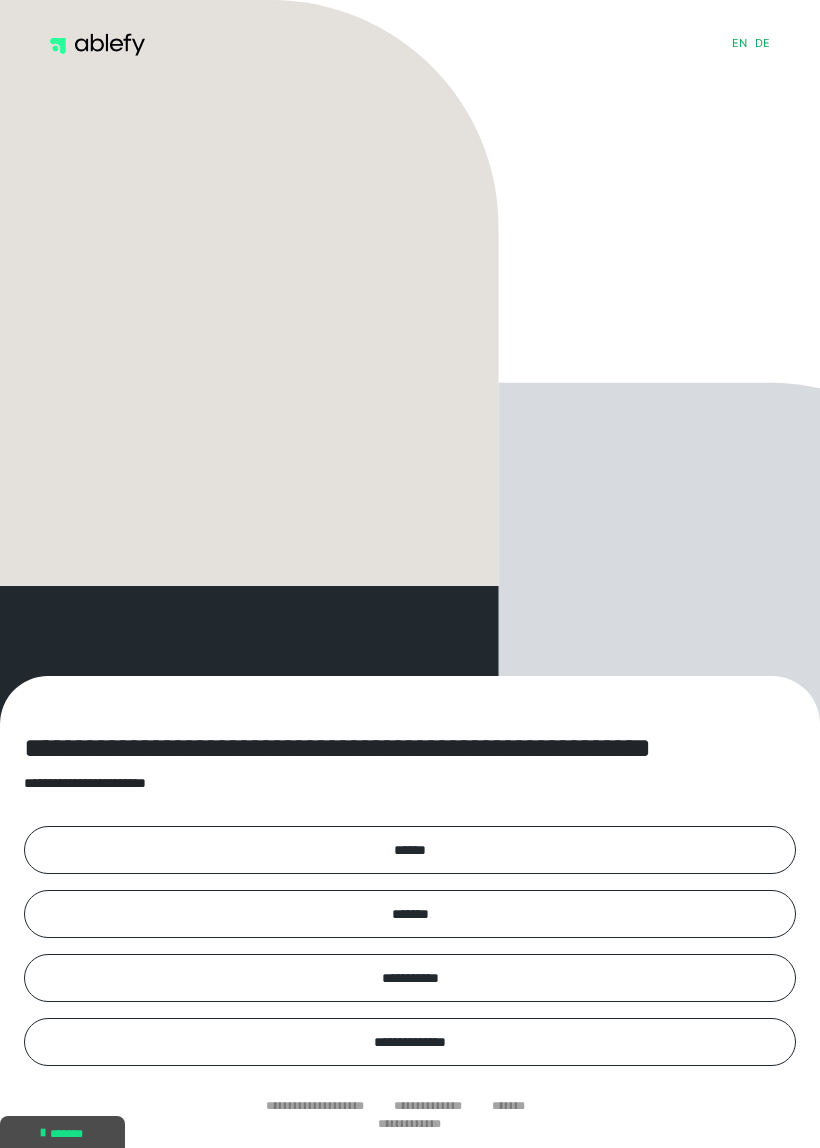 click on "******" at bounding box center [410, 850] 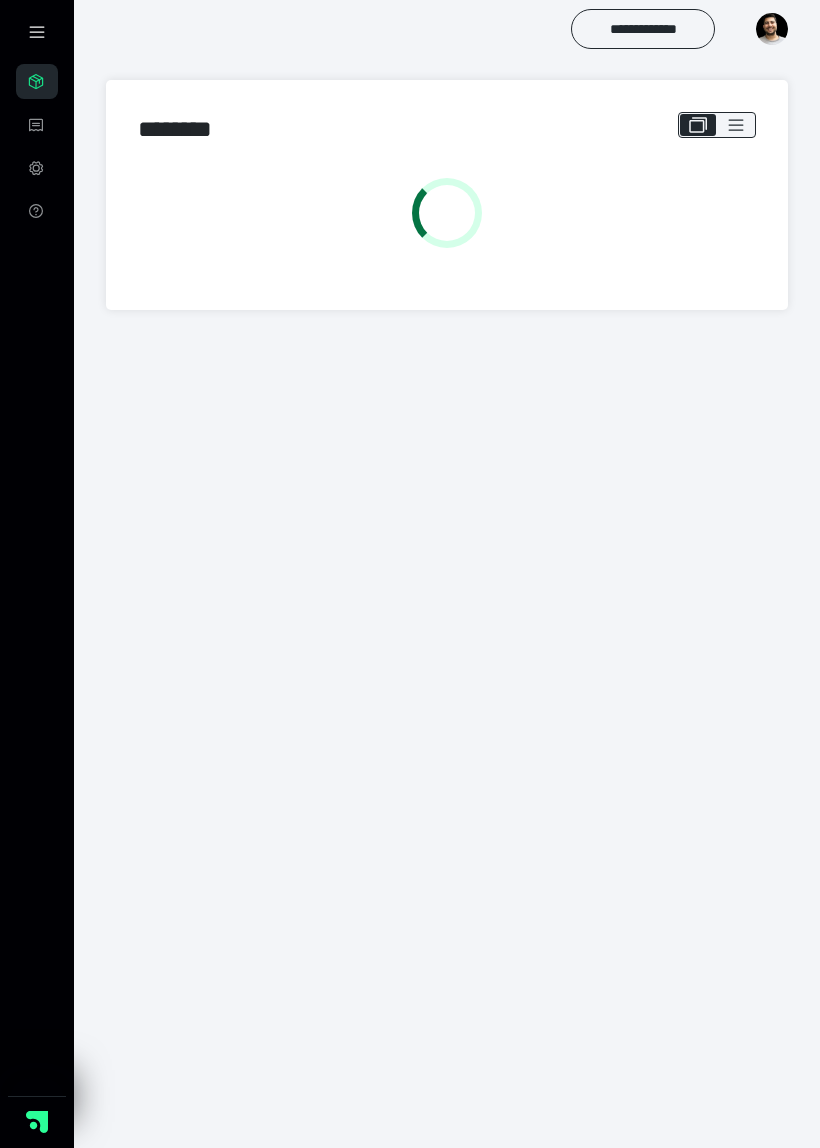 scroll, scrollTop: 0, scrollLeft: 0, axis: both 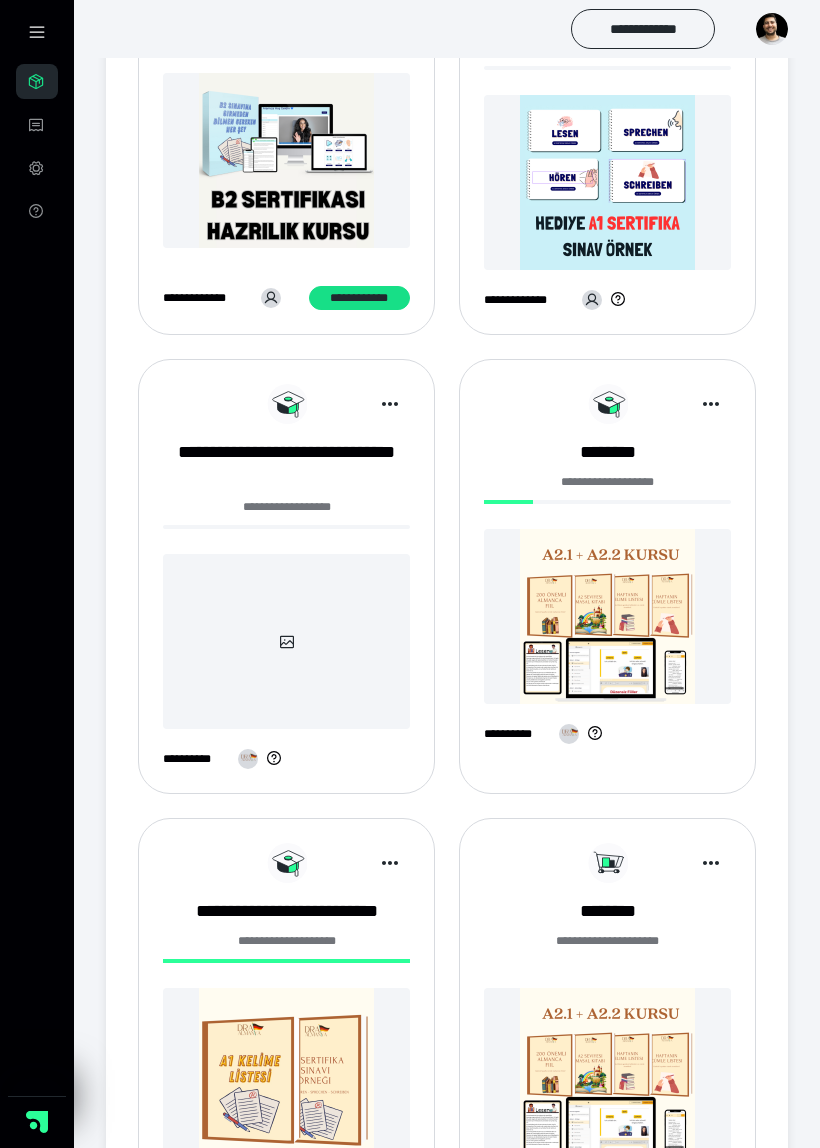 click at bounding box center (607, 616) 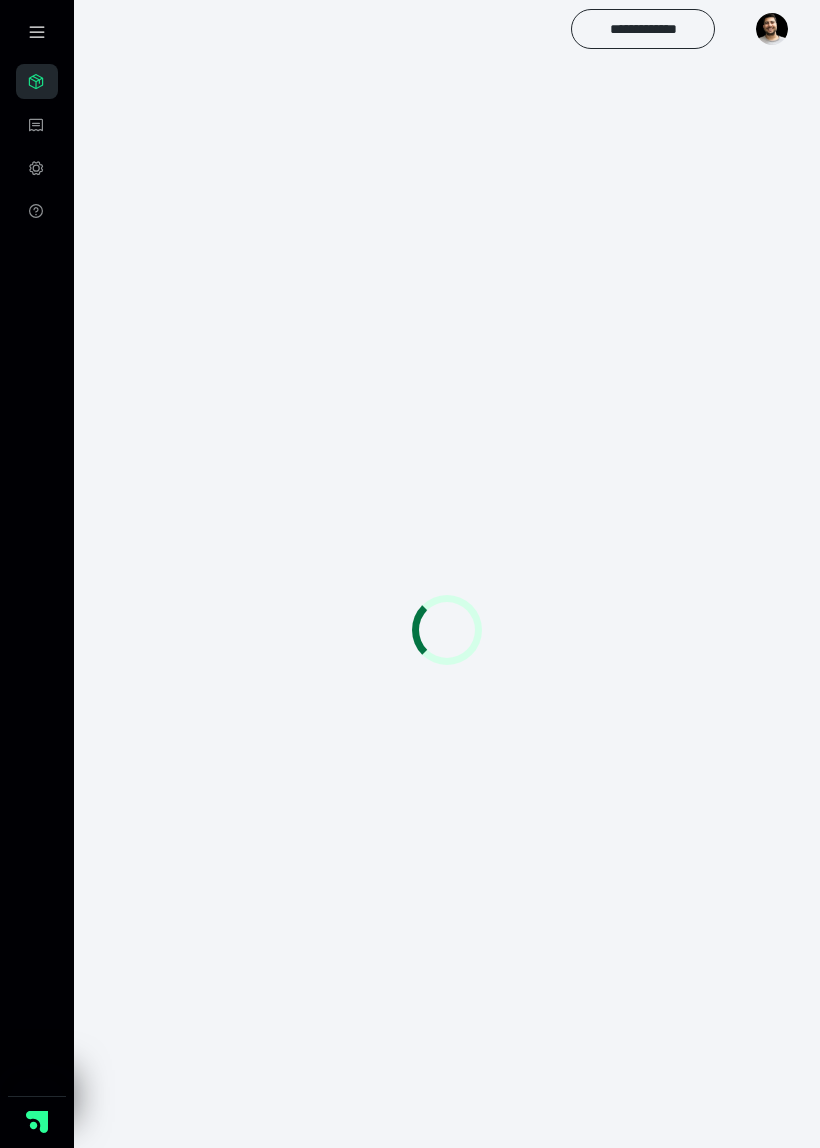scroll, scrollTop: 0, scrollLeft: 0, axis: both 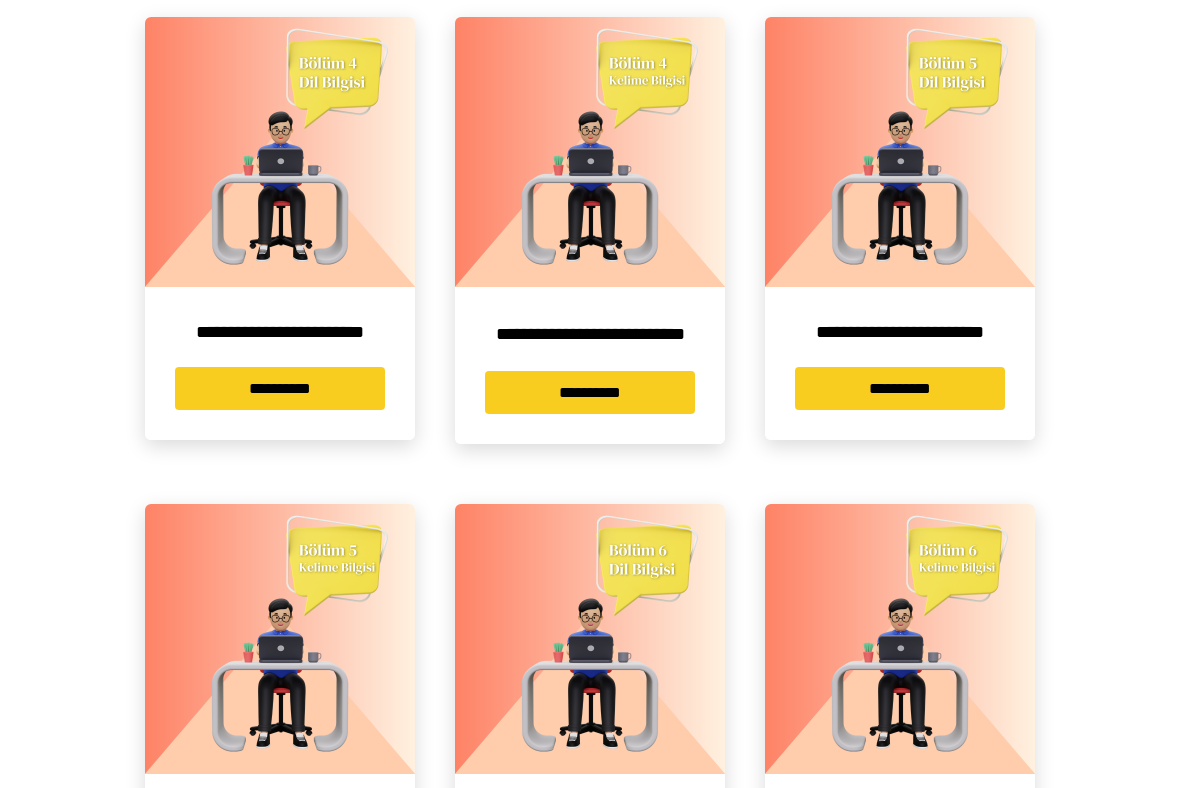 click on "**********" at bounding box center (280, 388) 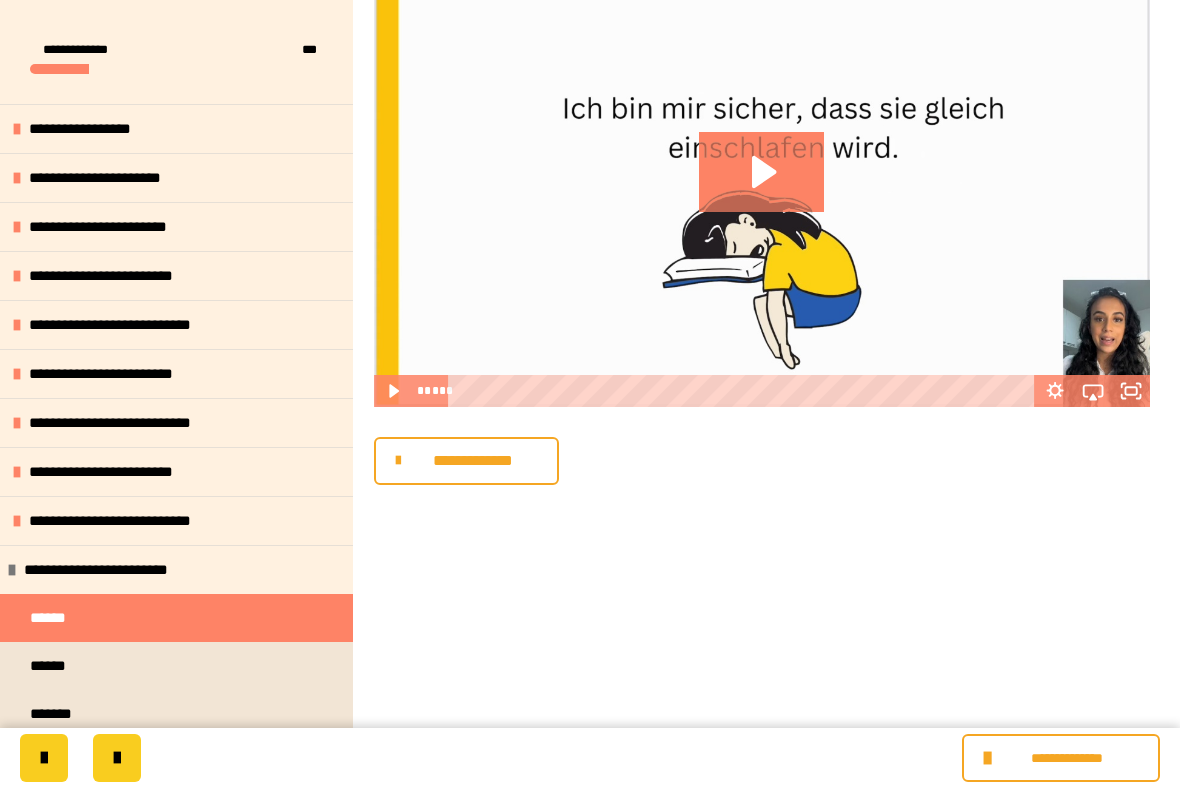 scroll, scrollTop: 357, scrollLeft: 0, axis: vertical 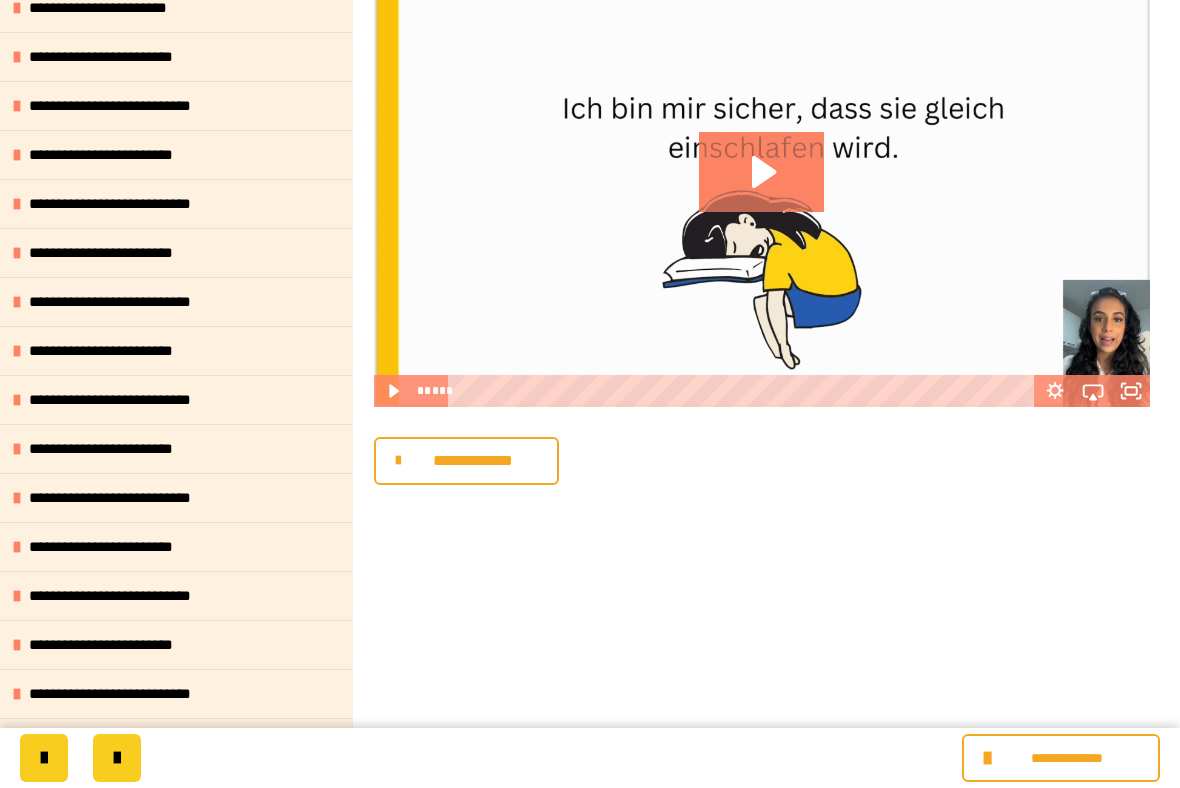 click on "**********" at bounding box center [130, 302] 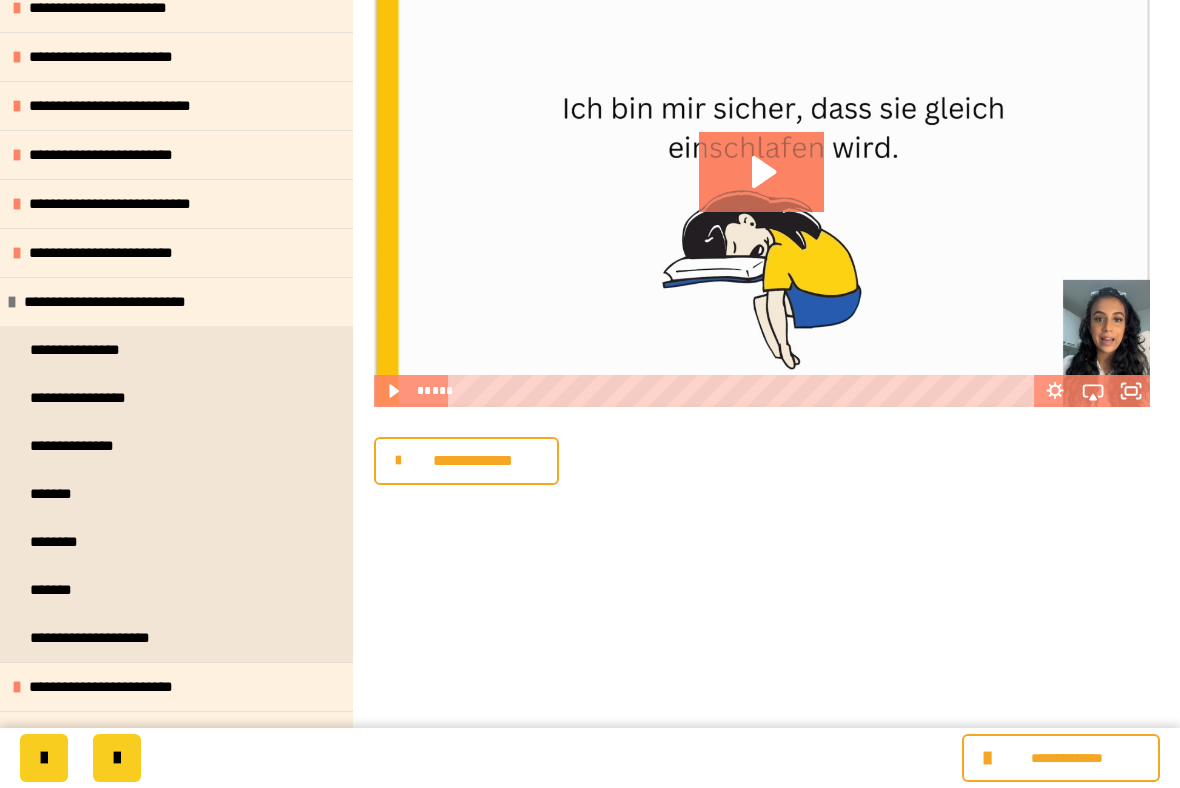 click on "**********" at bounding box center [125, 302] 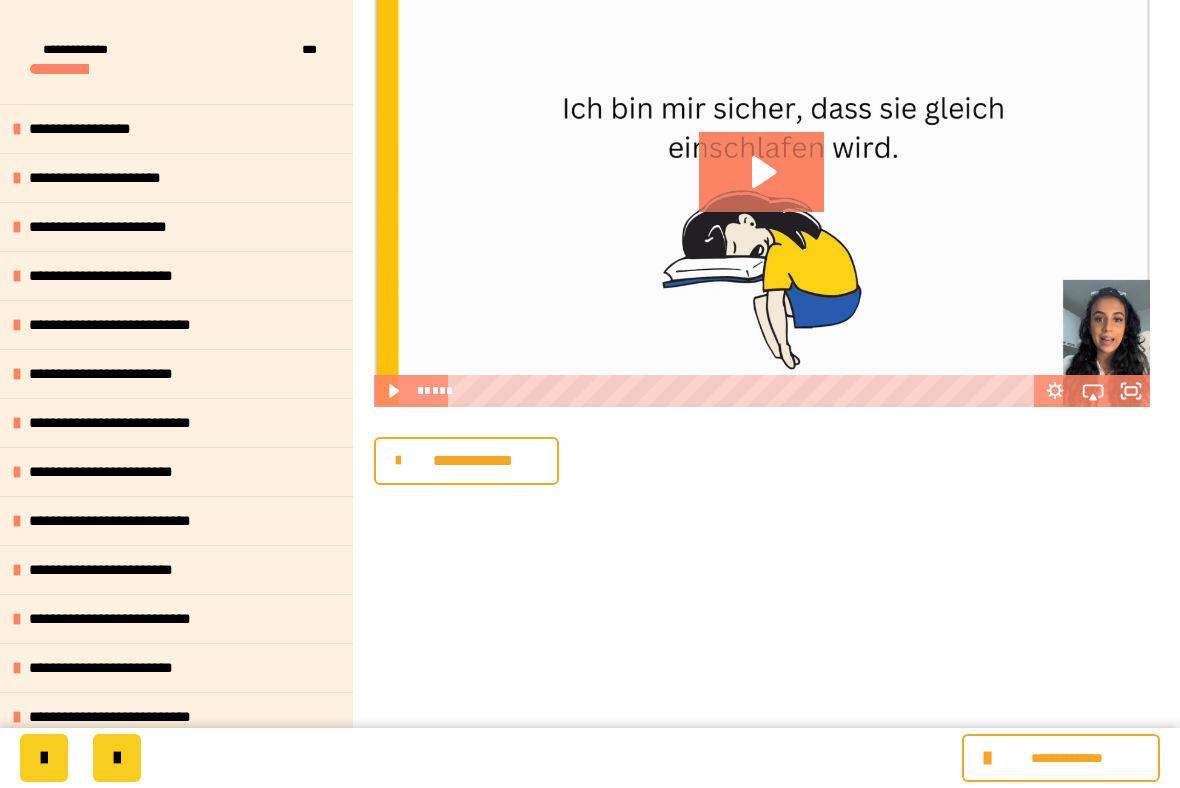 scroll, scrollTop: 0, scrollLeft: 0, axis: both 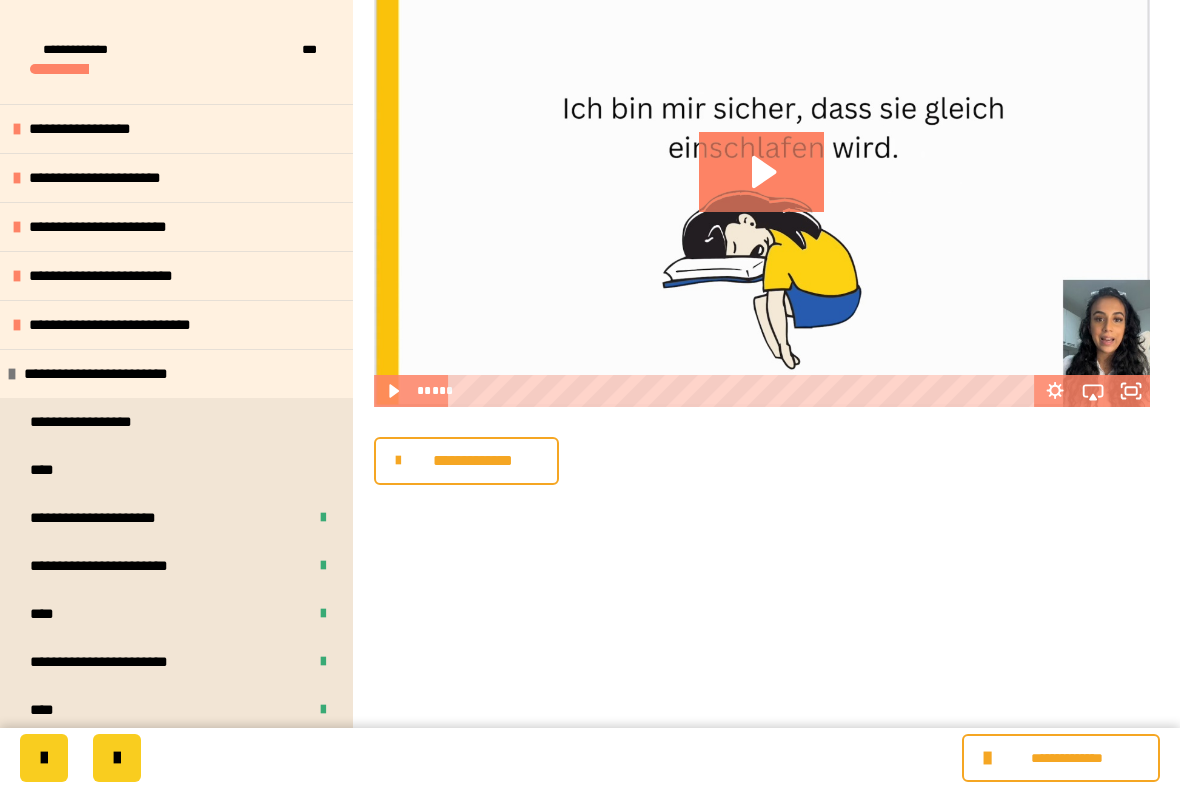 click on "**********" at bounding box center [109, 374] 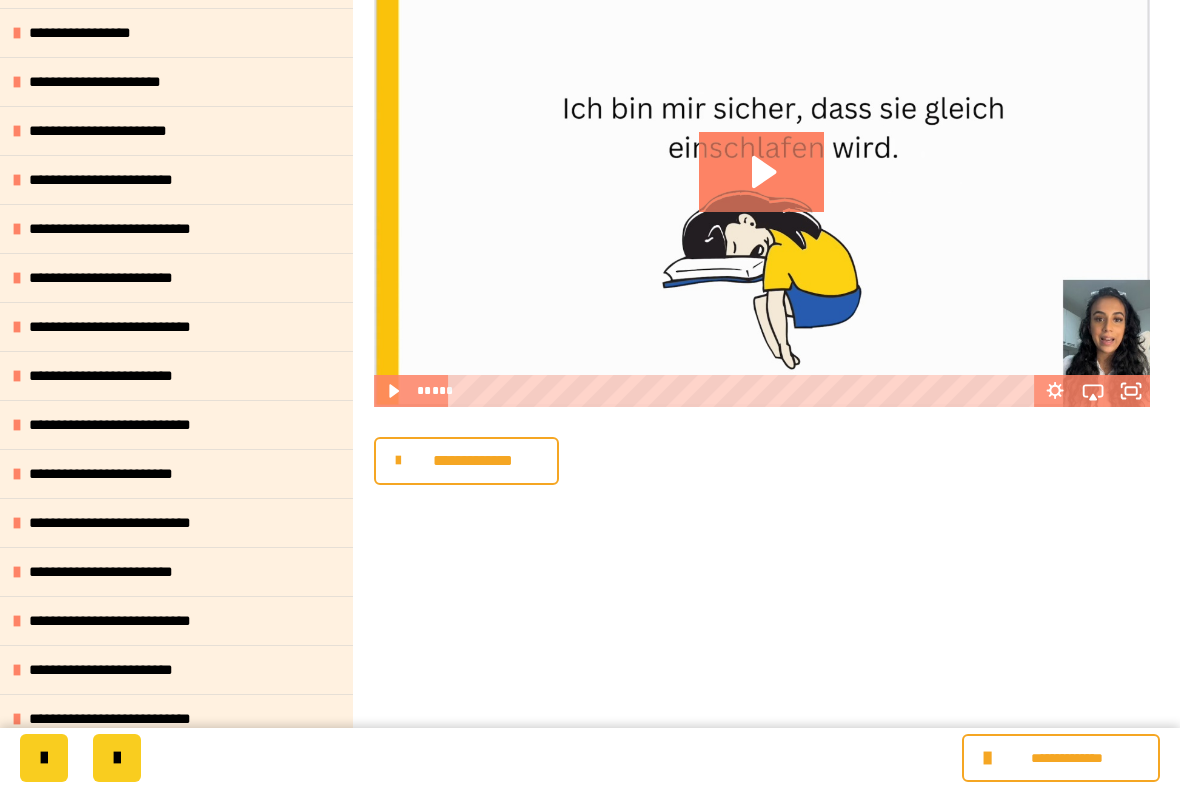 scroll, scrollTop: 103, scrollLeft: 0, axis: vertical 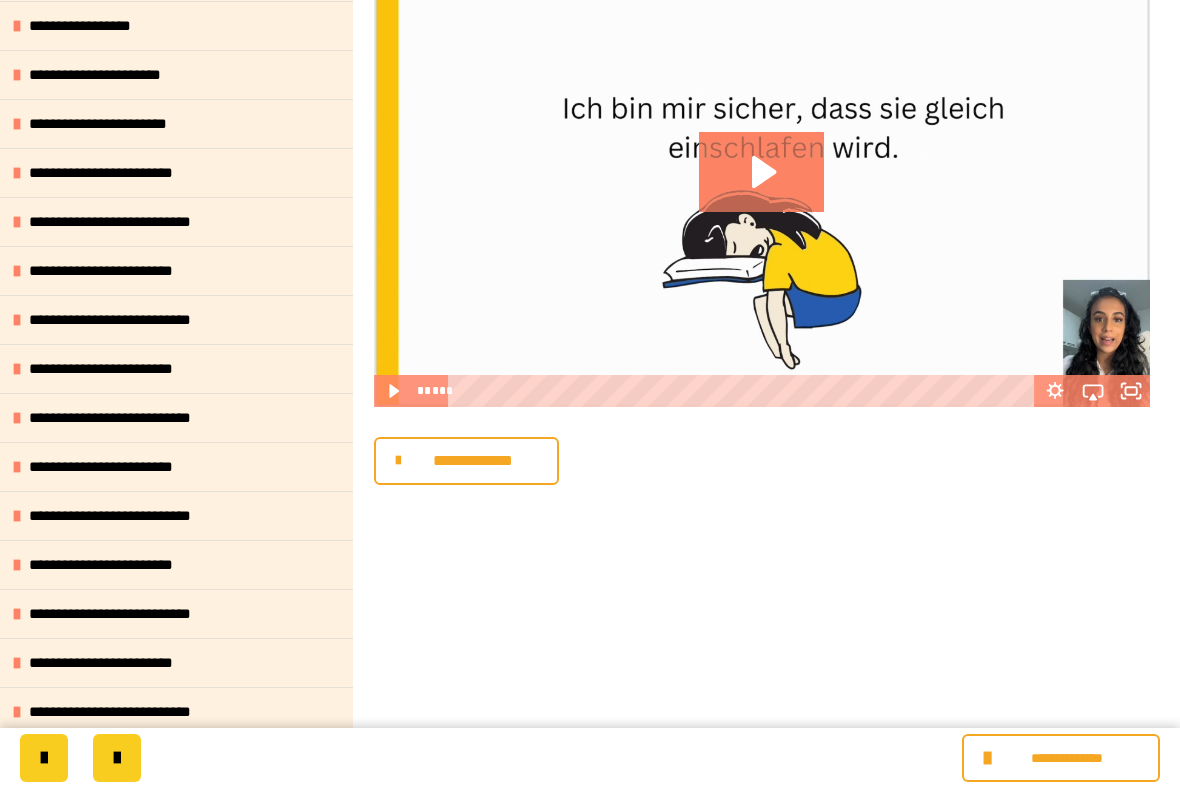 click on "**********" at bounding box center [114, 369] 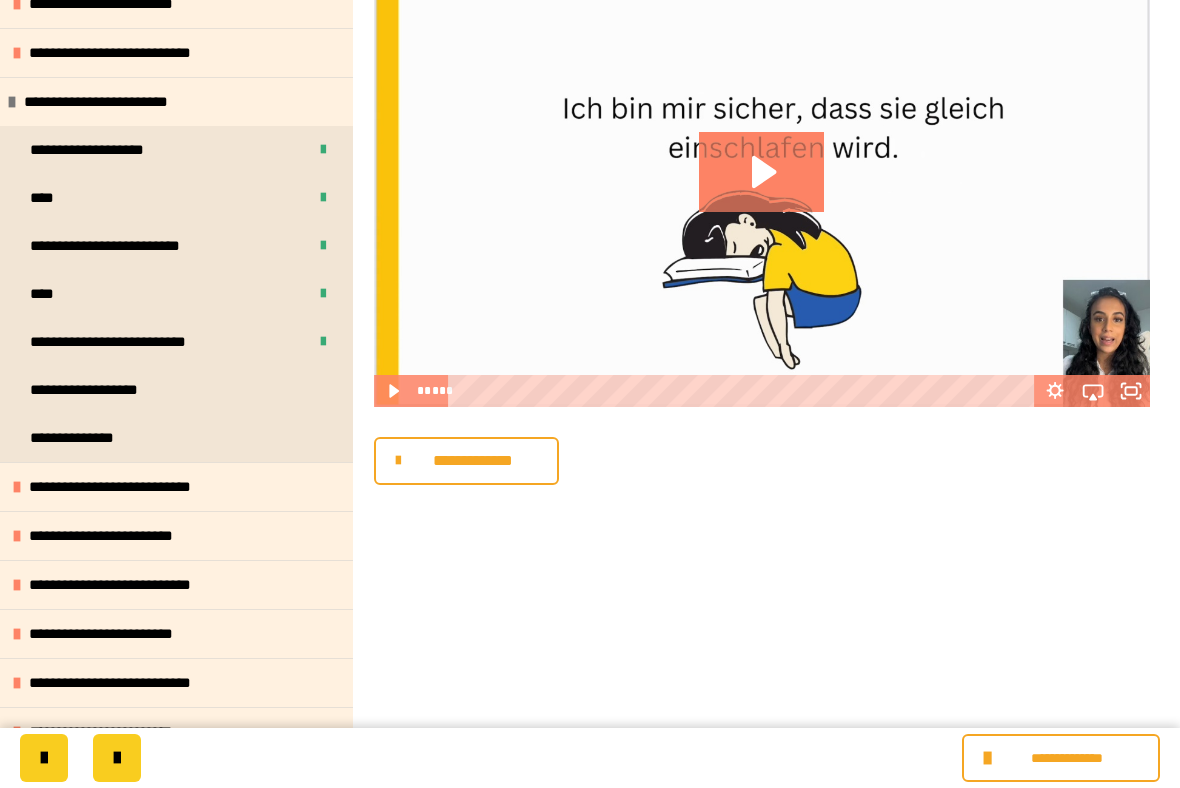 scroll, scrollTop: 376, scrollLeft: 0, axis: vertical 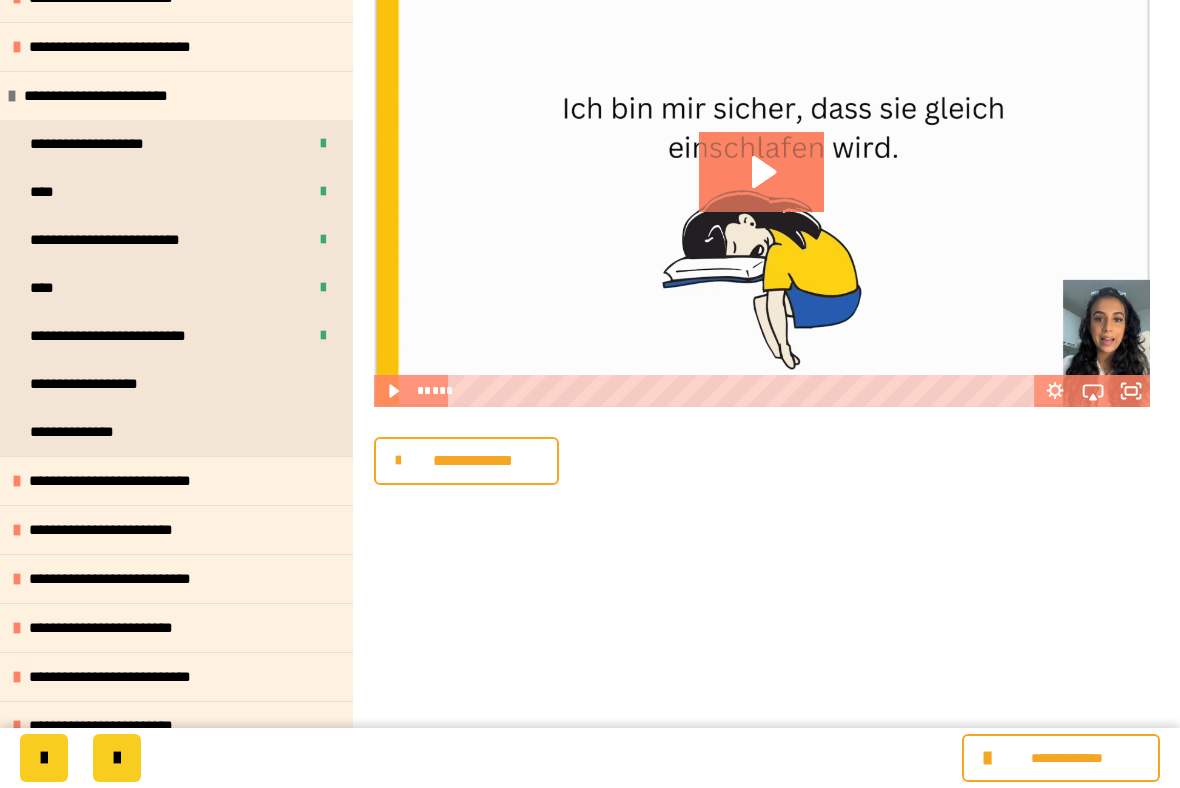 click on "**********" at bounding box center (99, 384) 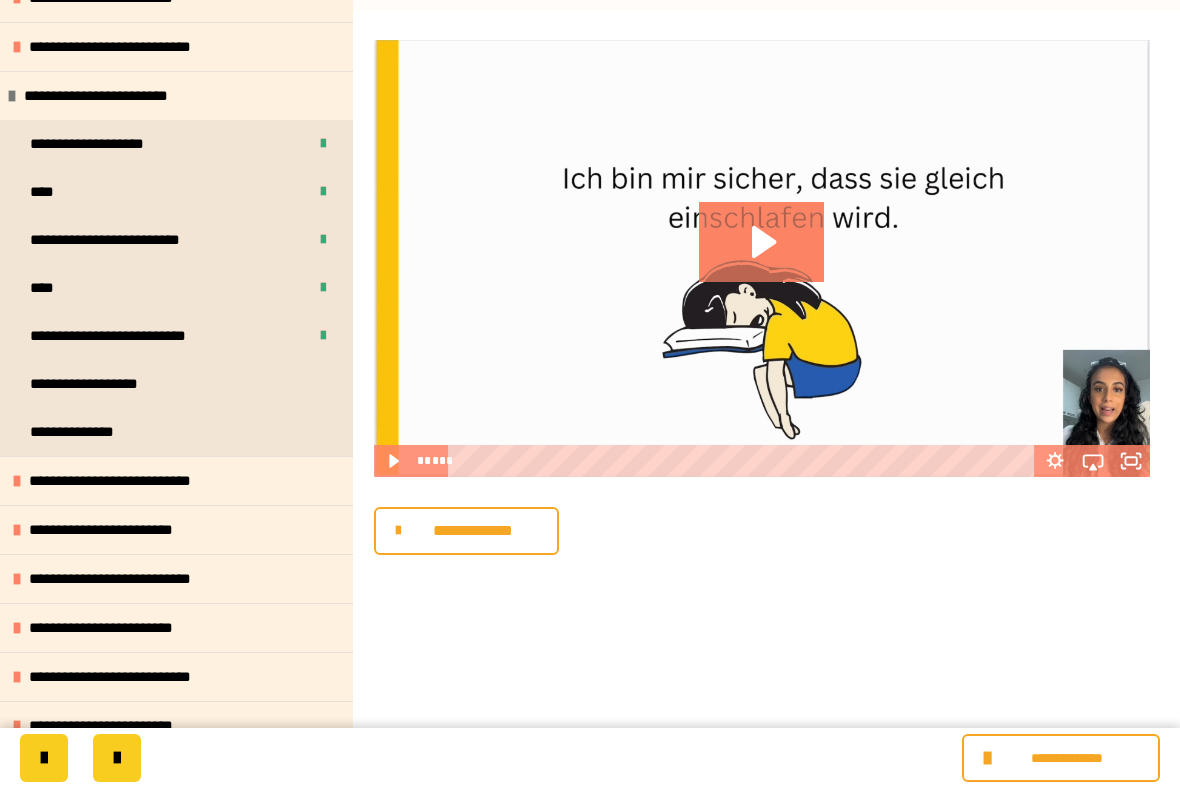 scroll, scrollTop: 0, scrollLeft: 0, axis: both 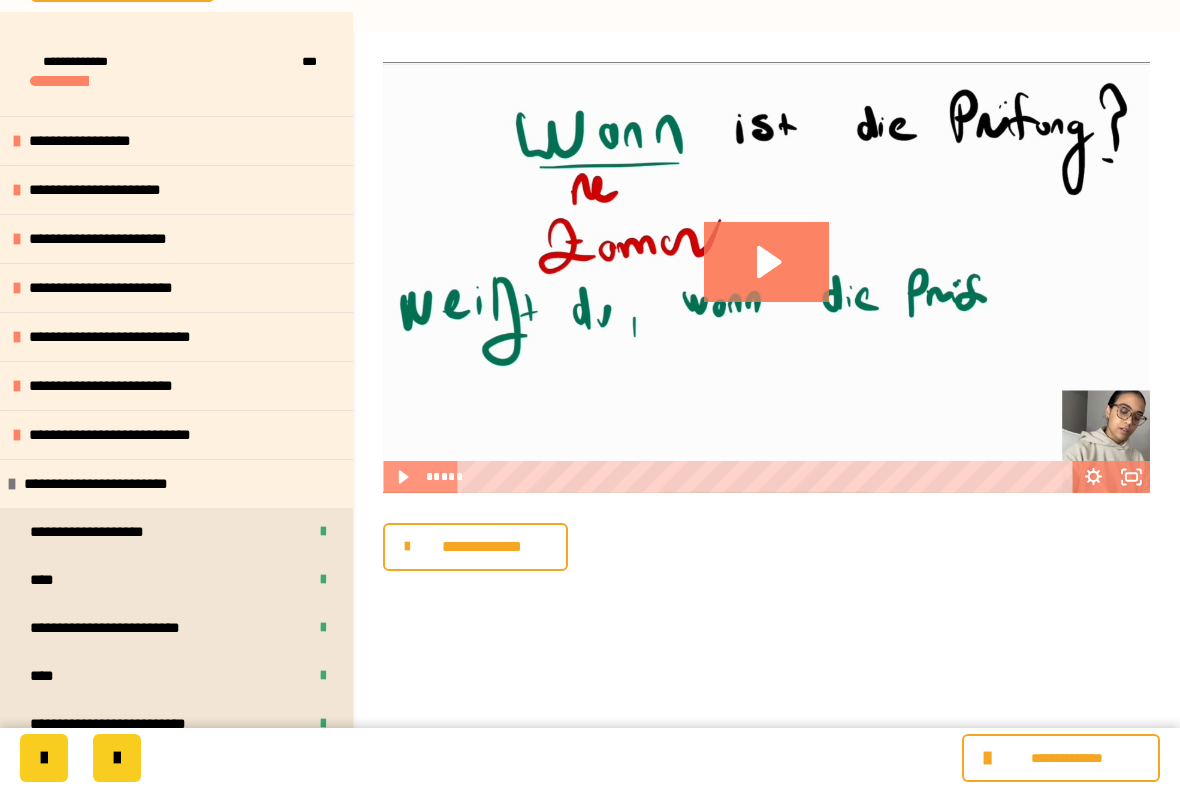 click 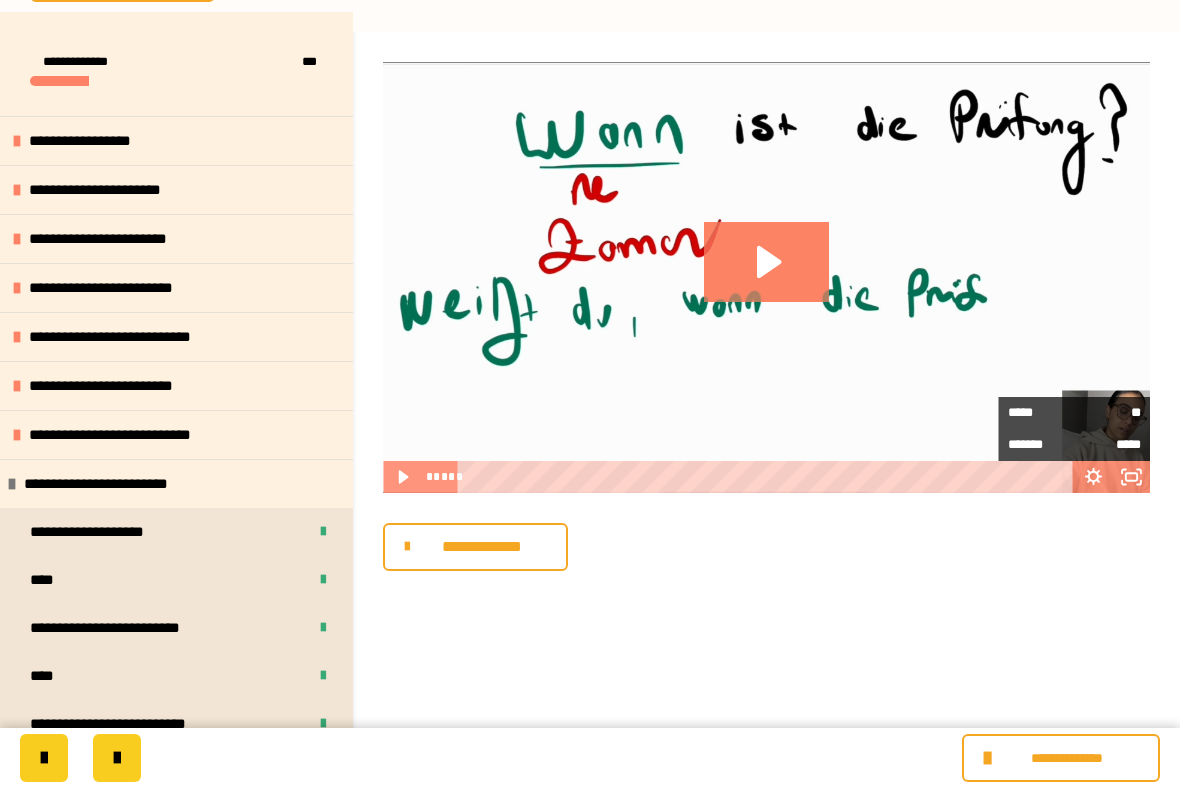 click on "*****" at bounding box center [1107, 445] 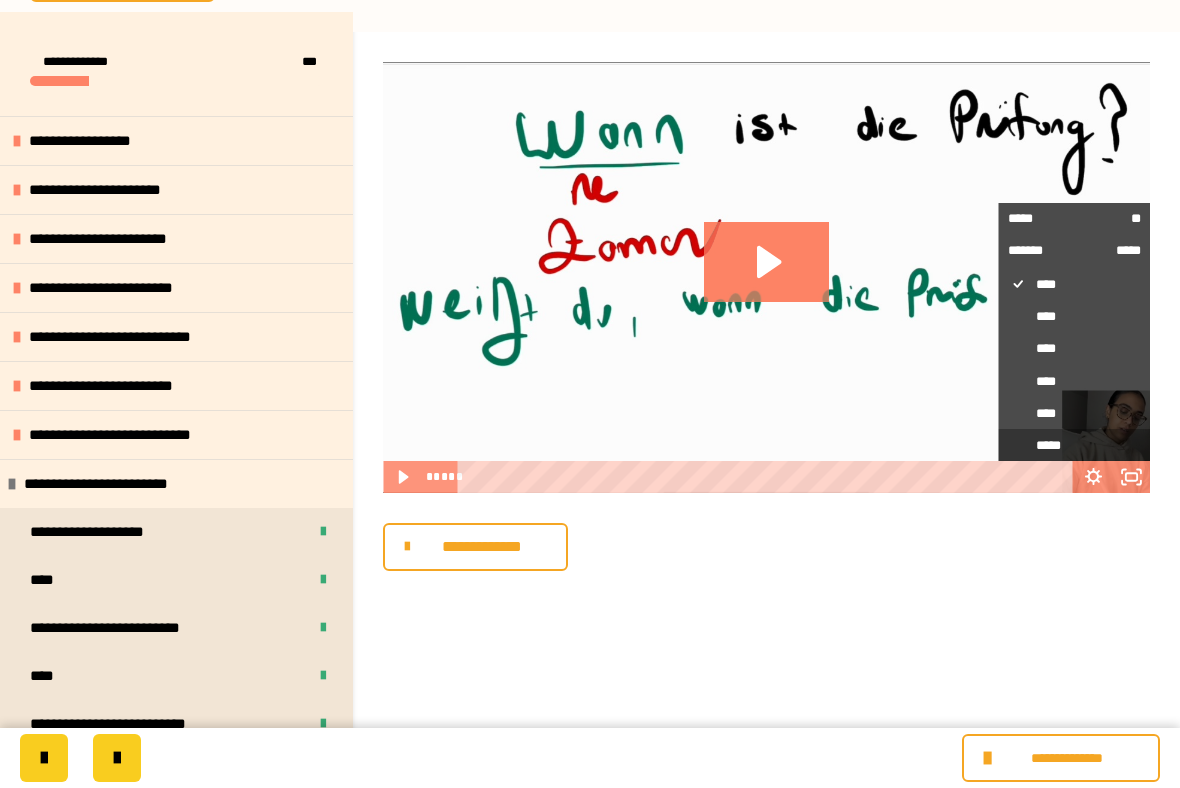 click on "*****" at bounding box center [1074, 445] 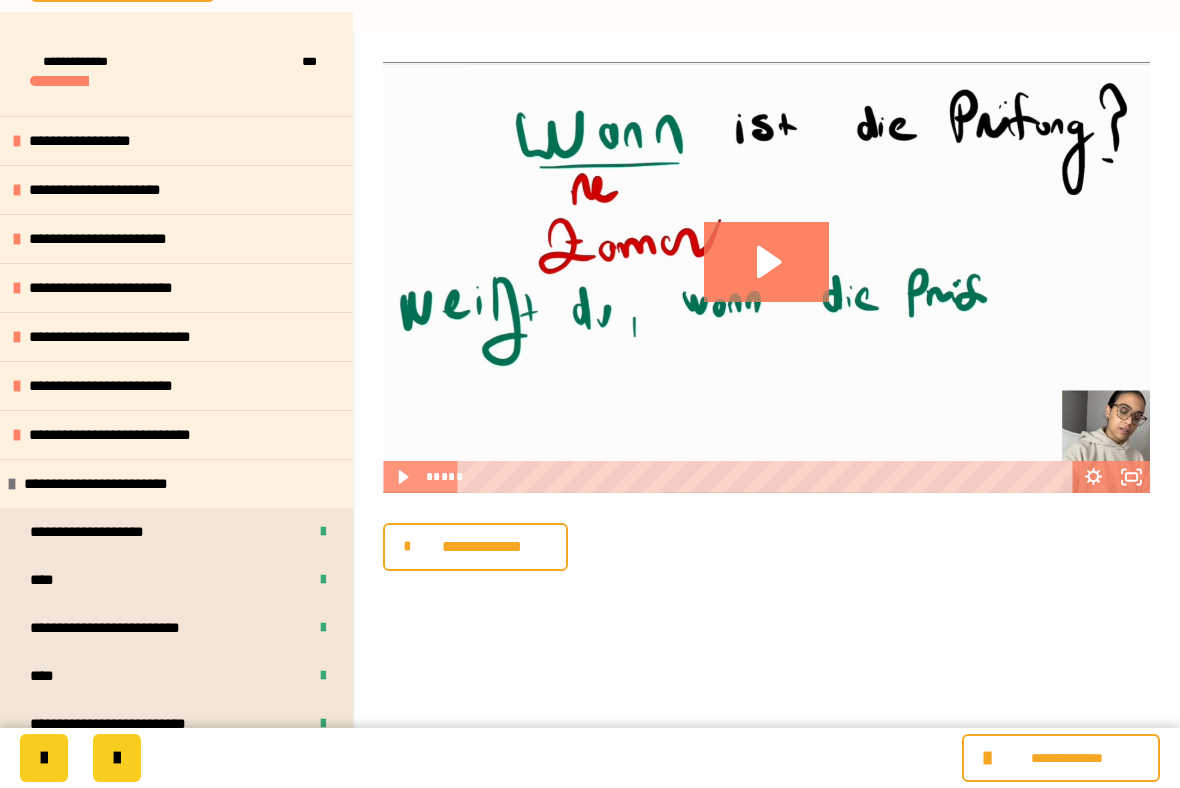click 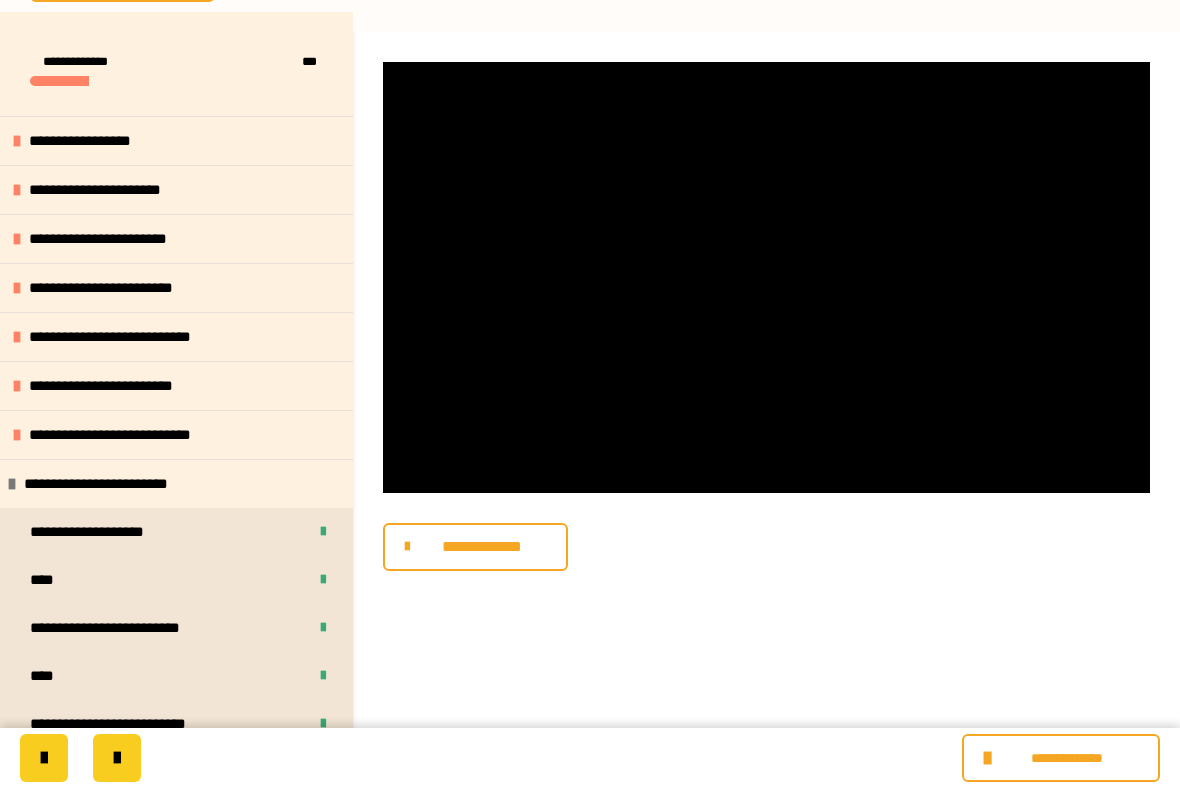 click at bounding box center [766, 277] 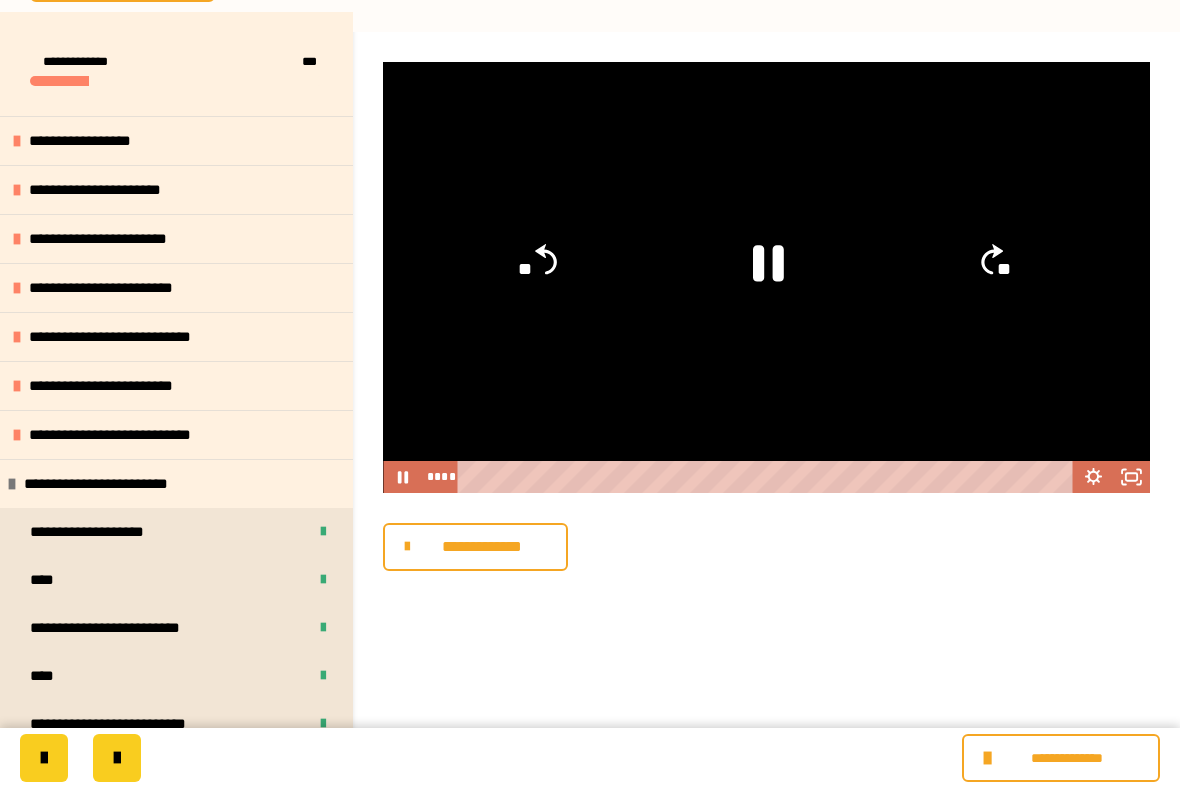 click 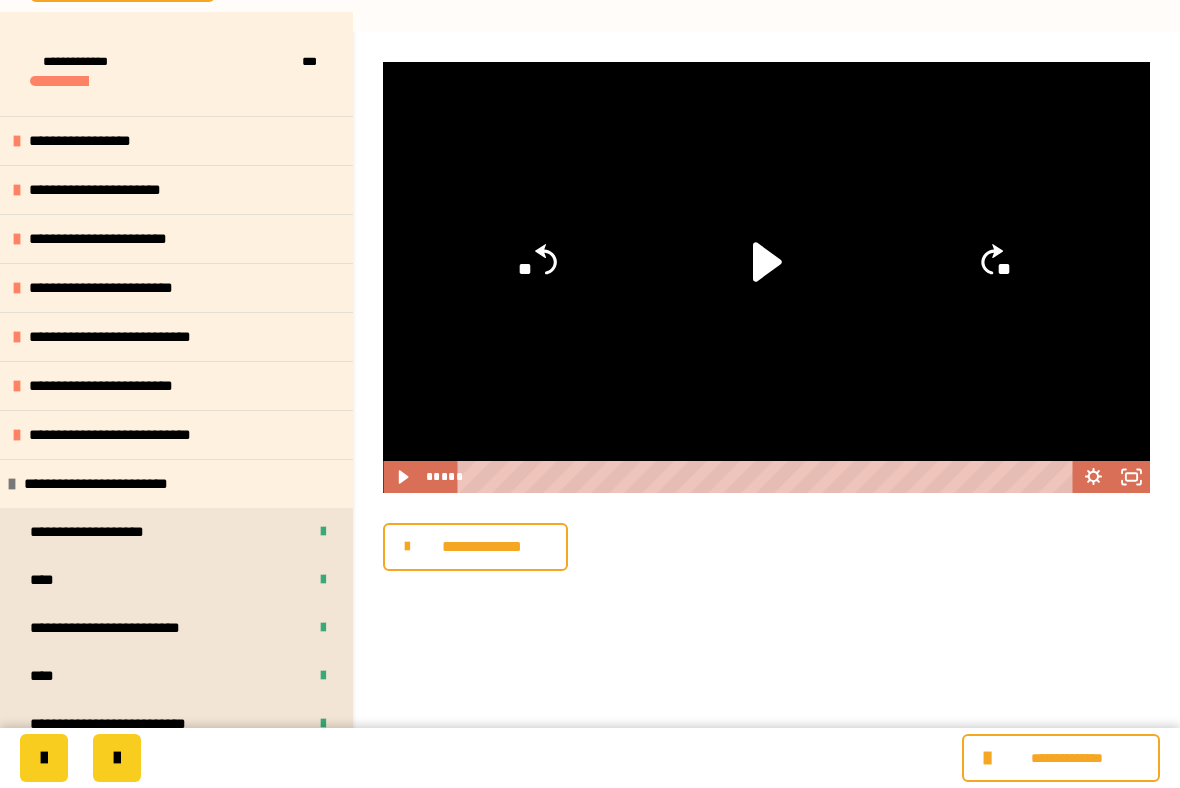 click on "**********" at bounding box center [482, 547] 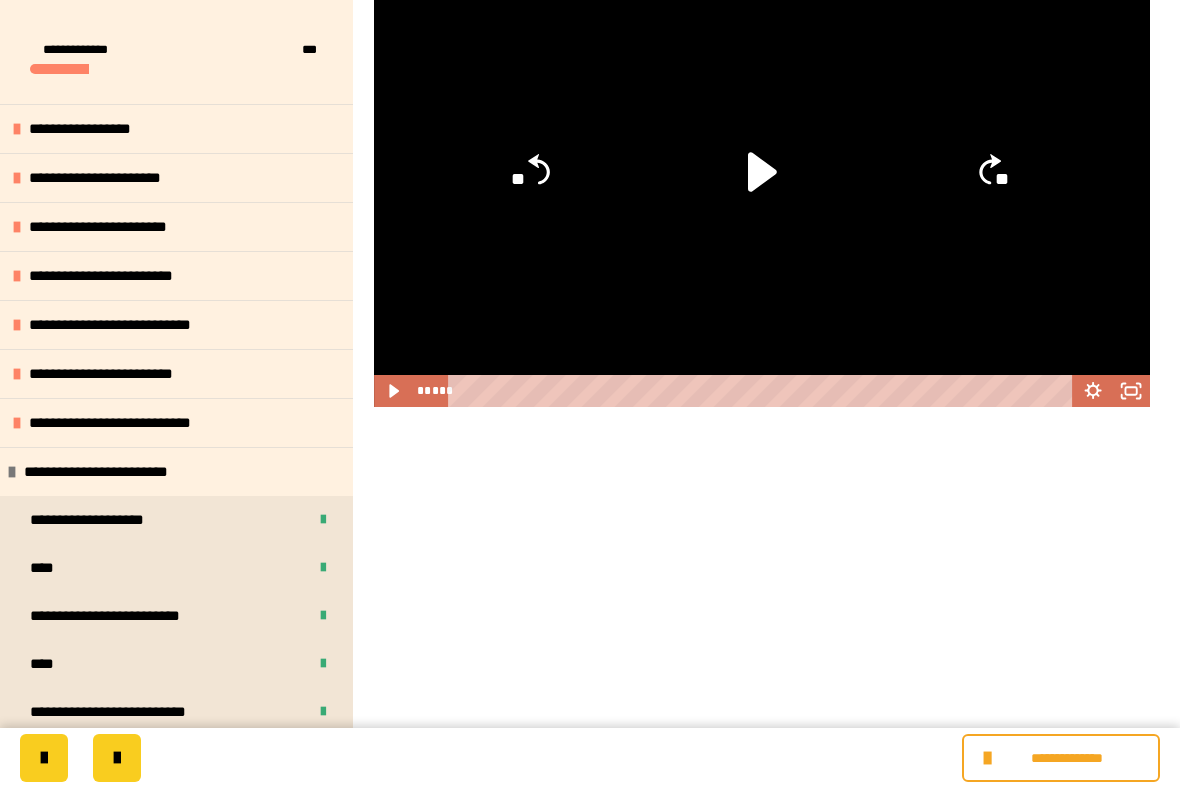 scroll, scrollTop: 357, scrollLeft: 0, axis: vertical 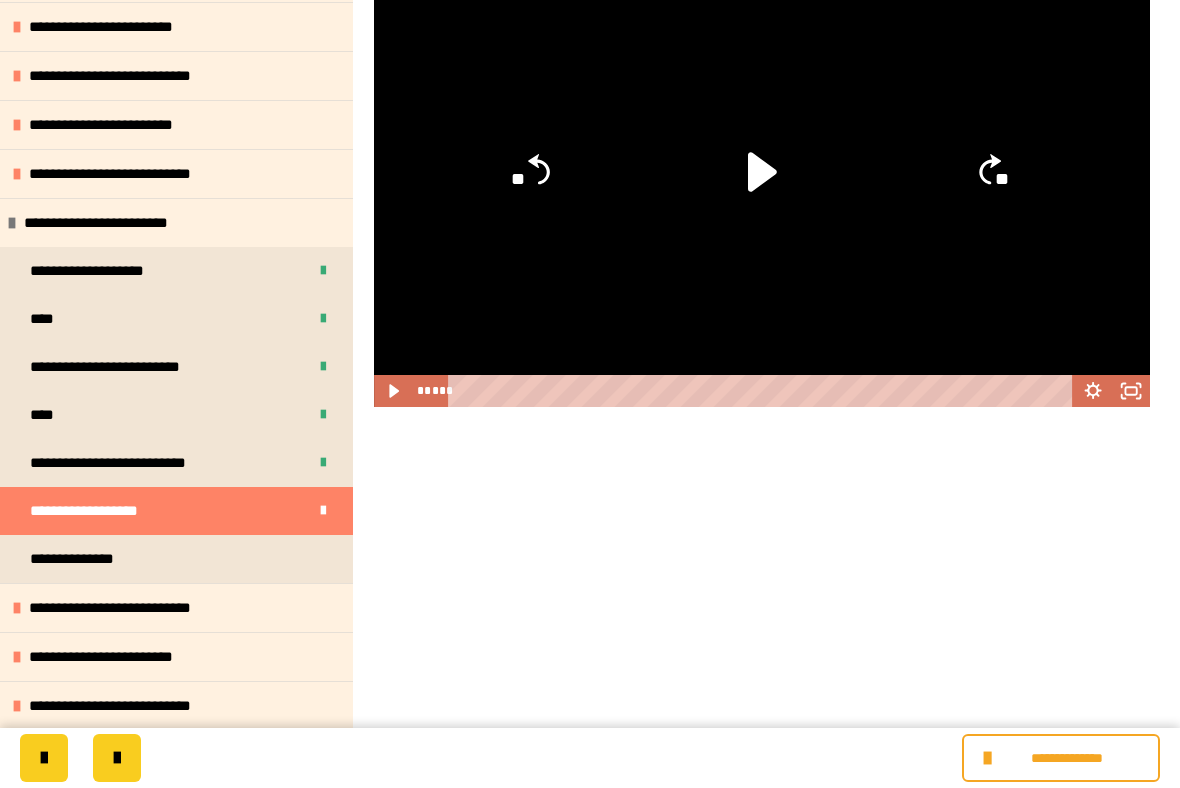 click on "**********" at bounding box center (92, 559) 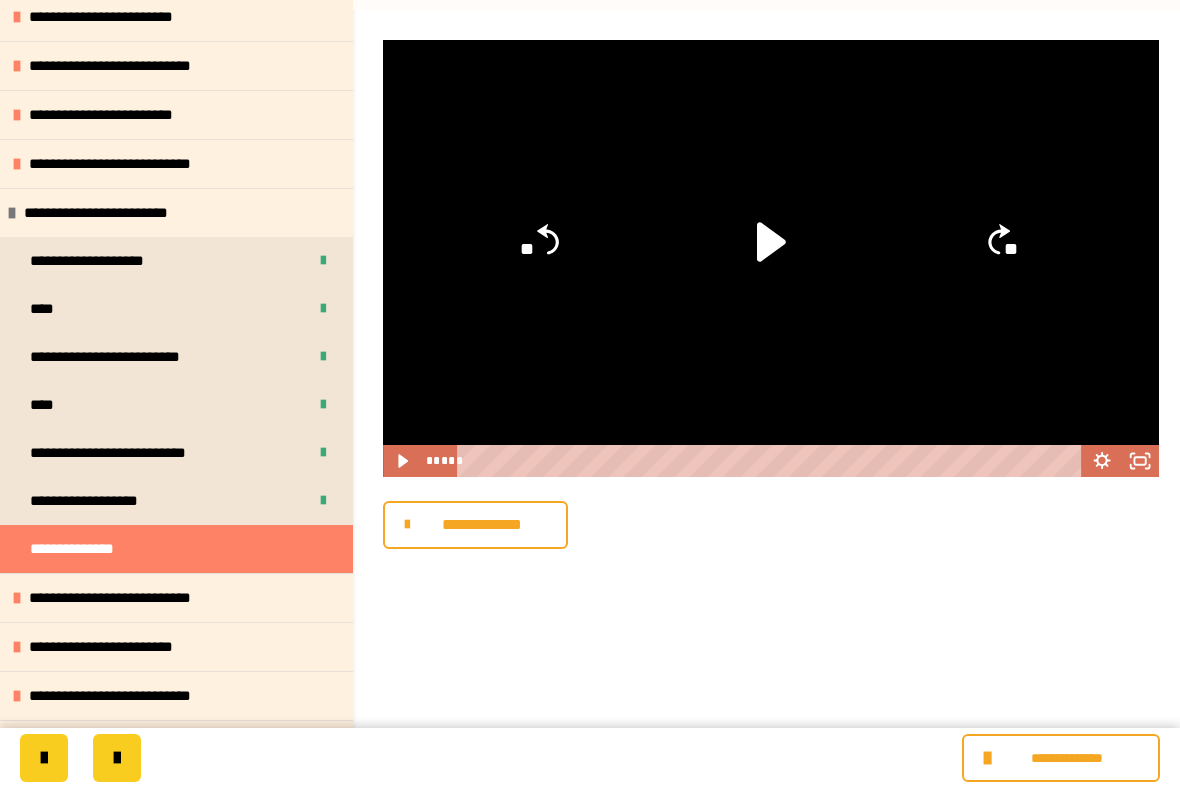 scroll, scrollTop: 0, scrollLeft: 0, axis: both 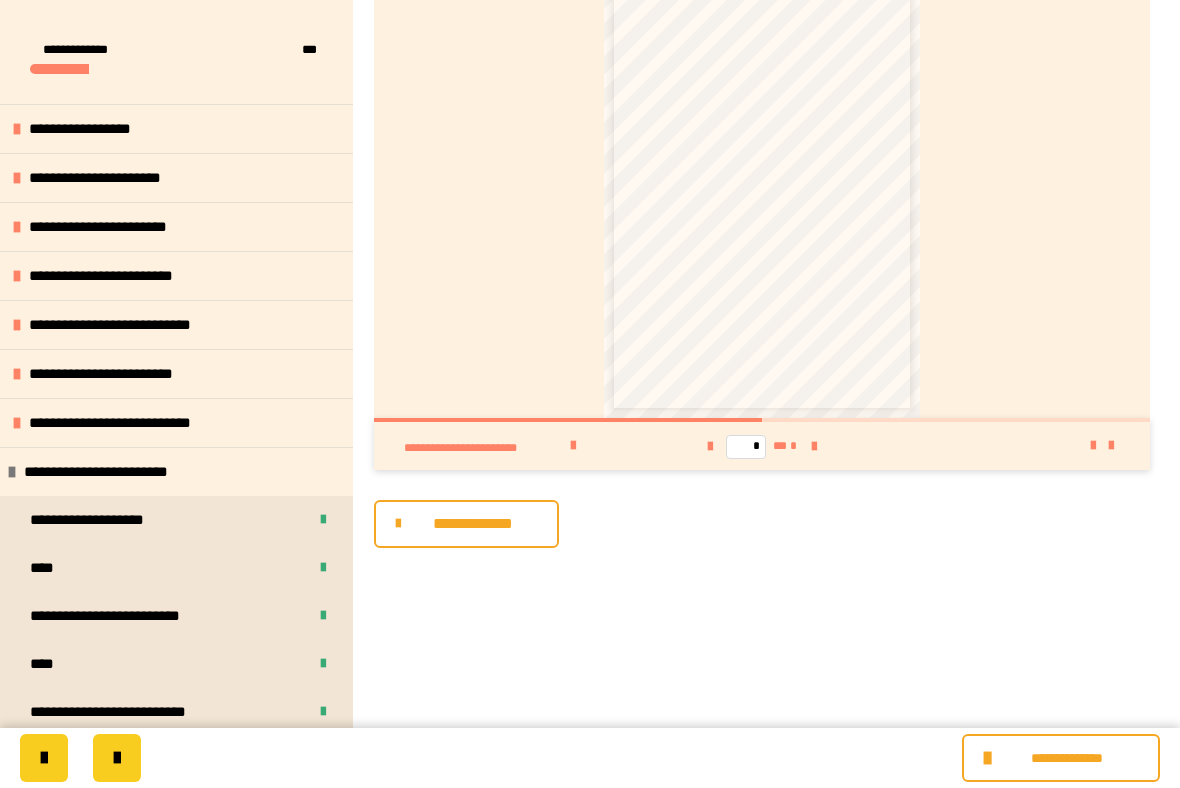 click at bounding box center (814, 447) 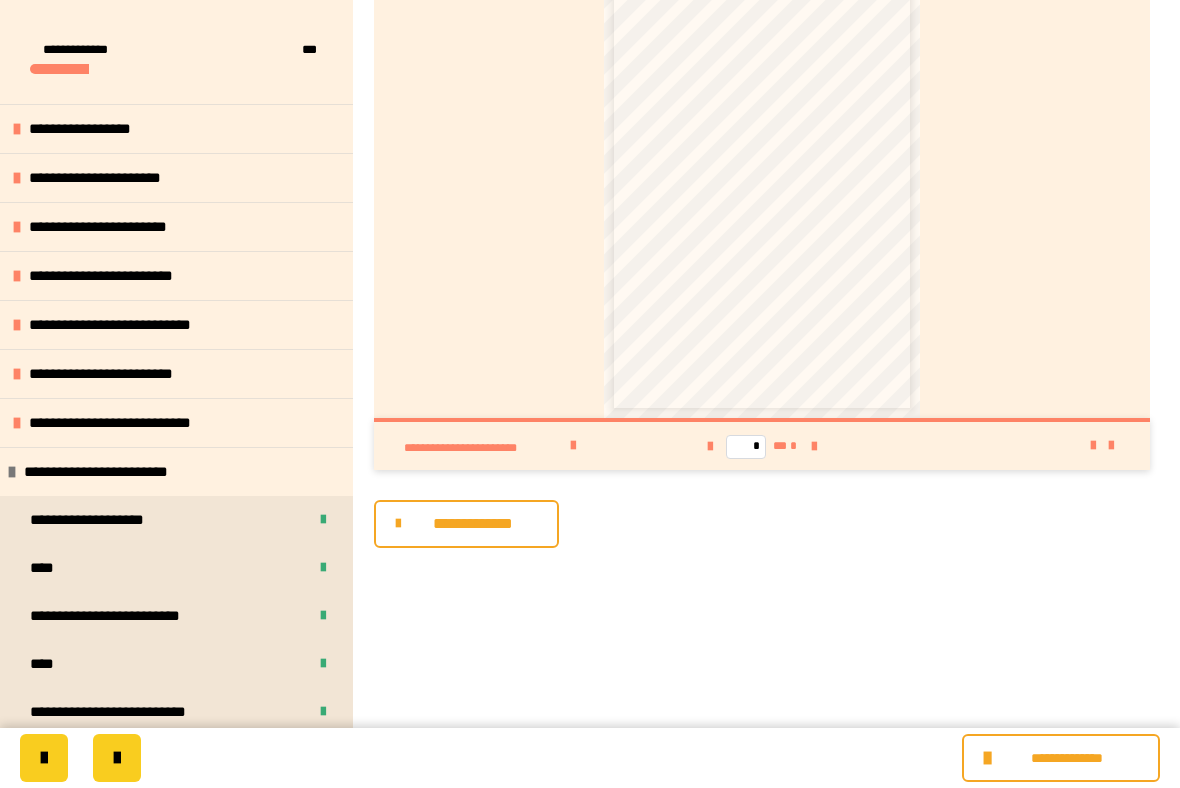 click at bounding box center [710, 446] 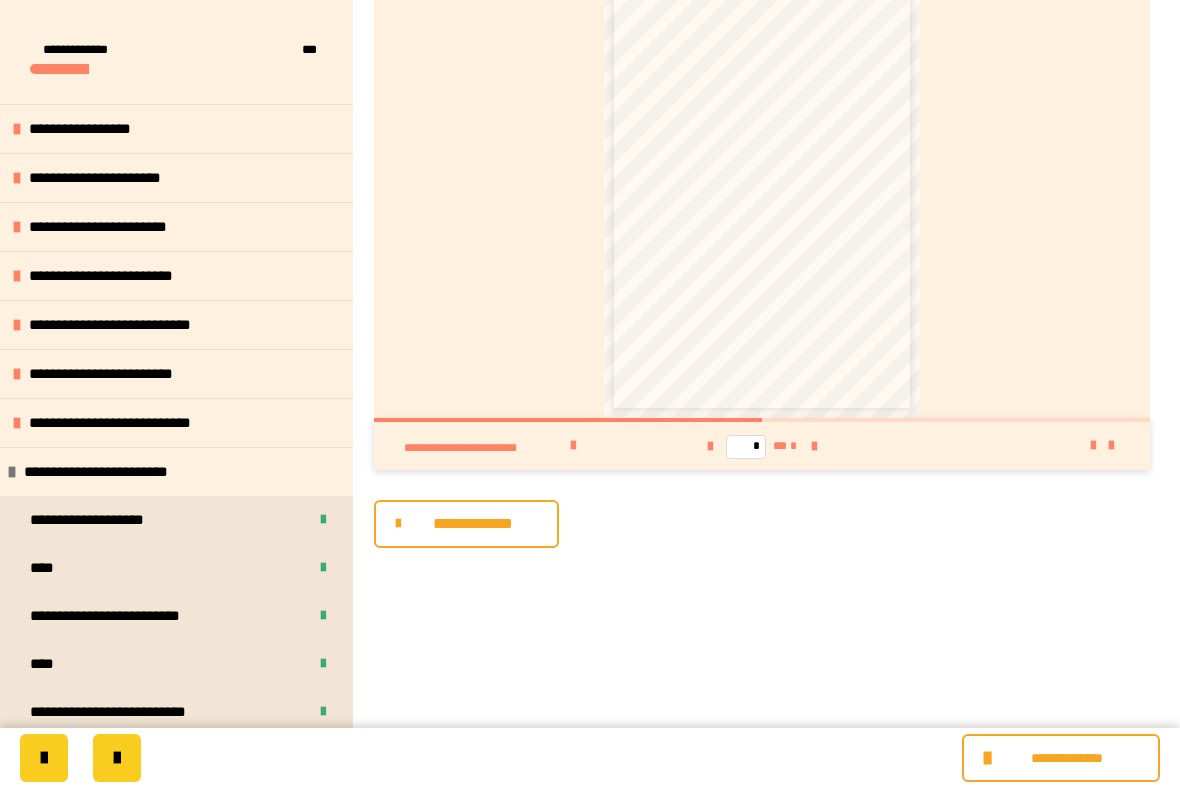 click on "**********" at bounding box center (473, 524) 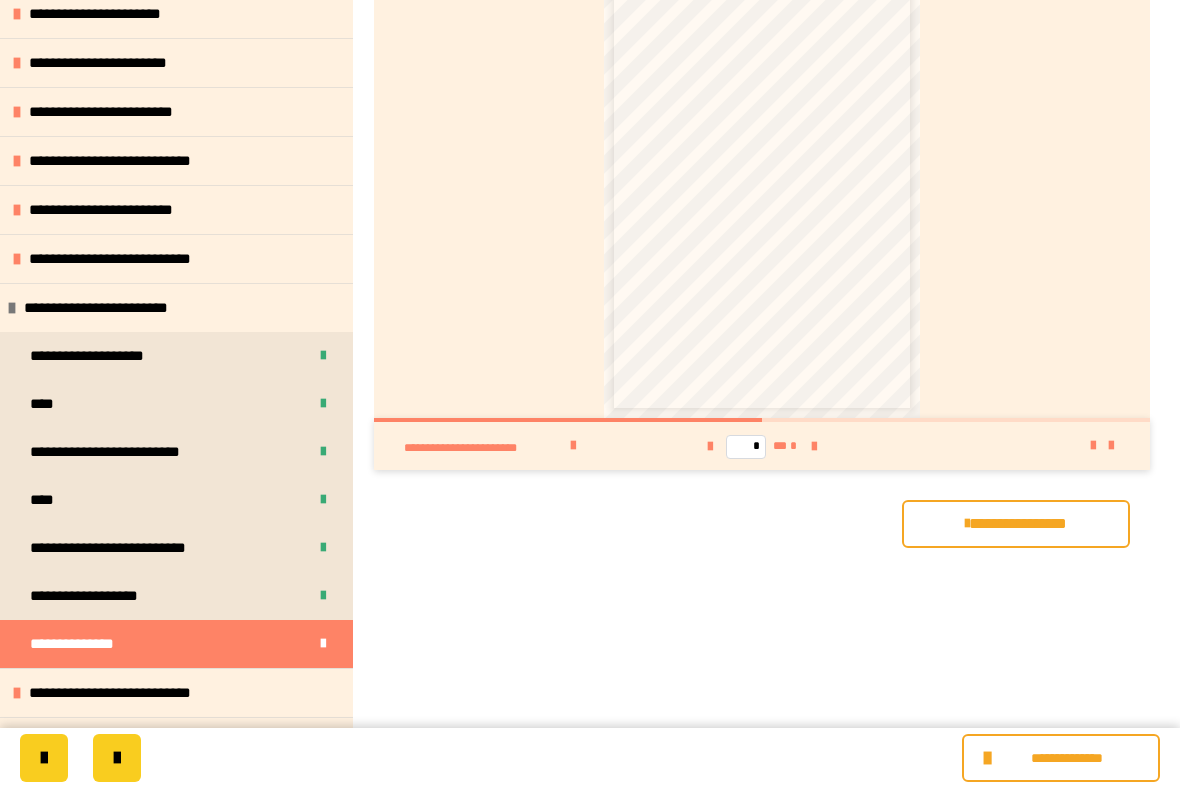 scroll, scrollTop: 169, scrollLeft: 0, axis: vertical 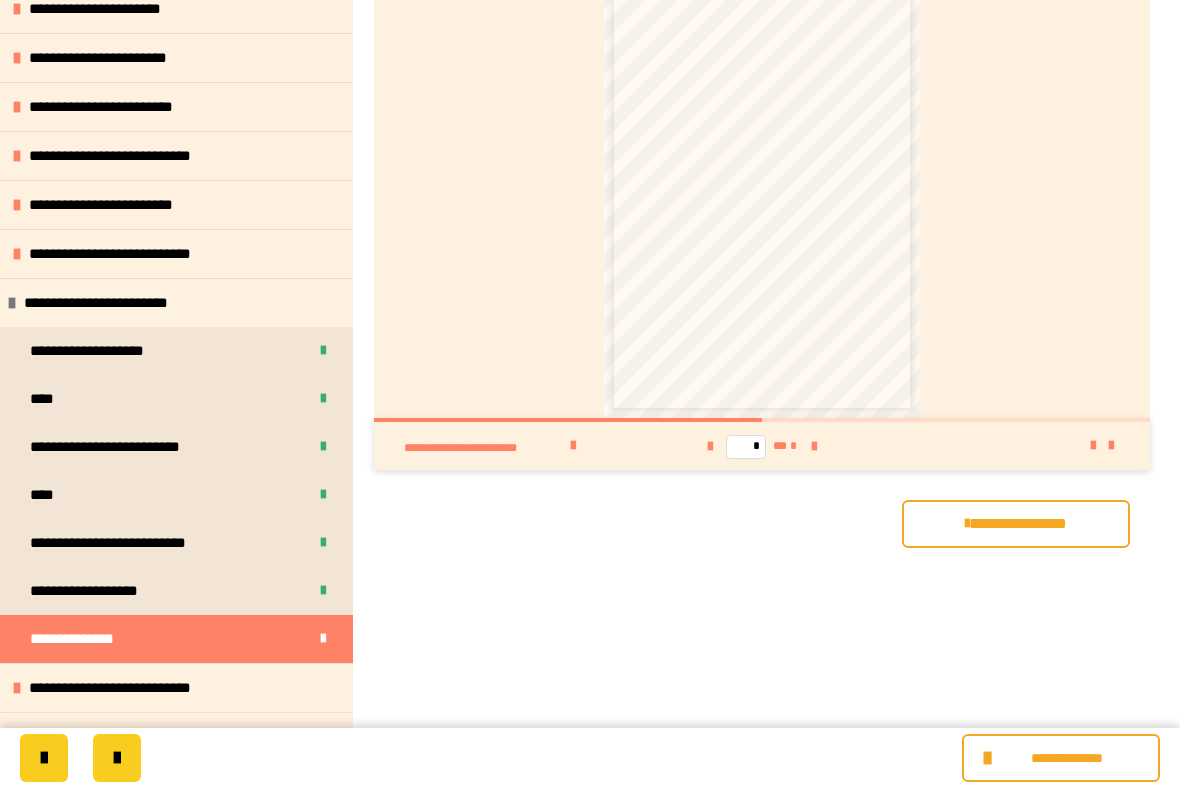 click on "**********" at bounding box center (109, 303) 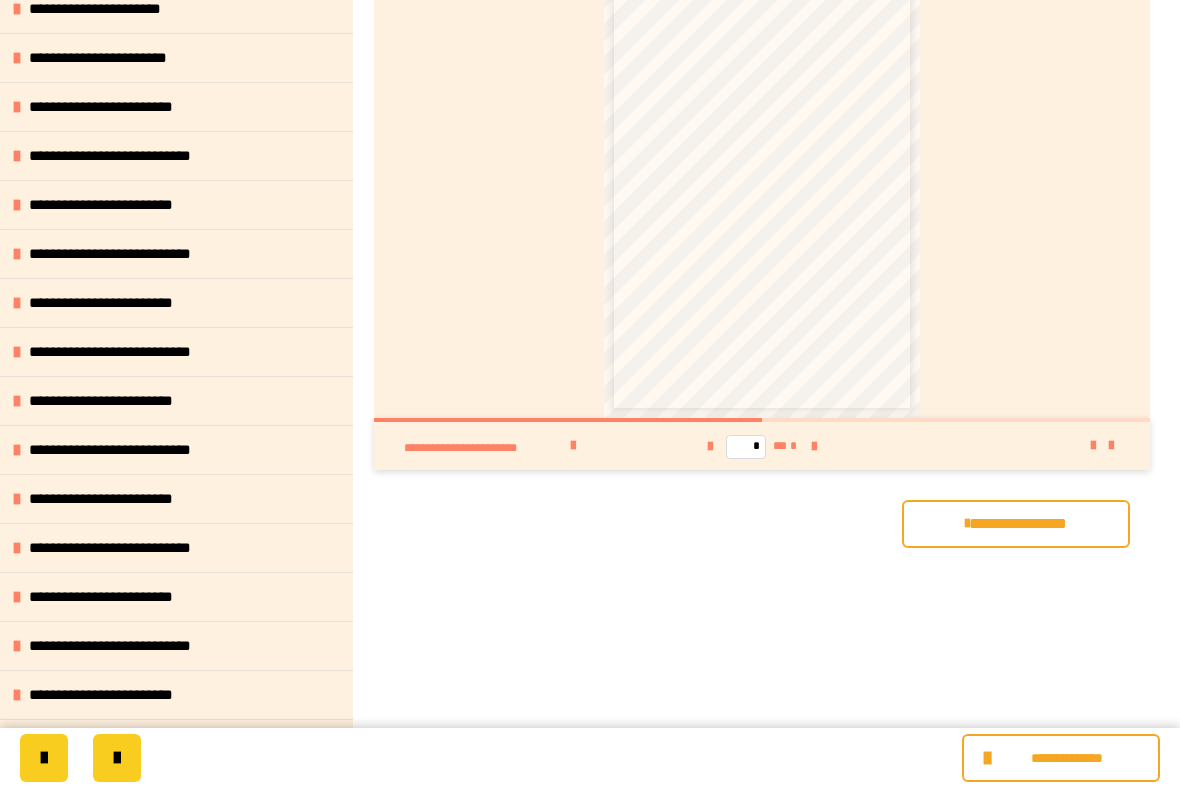 click on "**********" at bounding box center (130, 352) 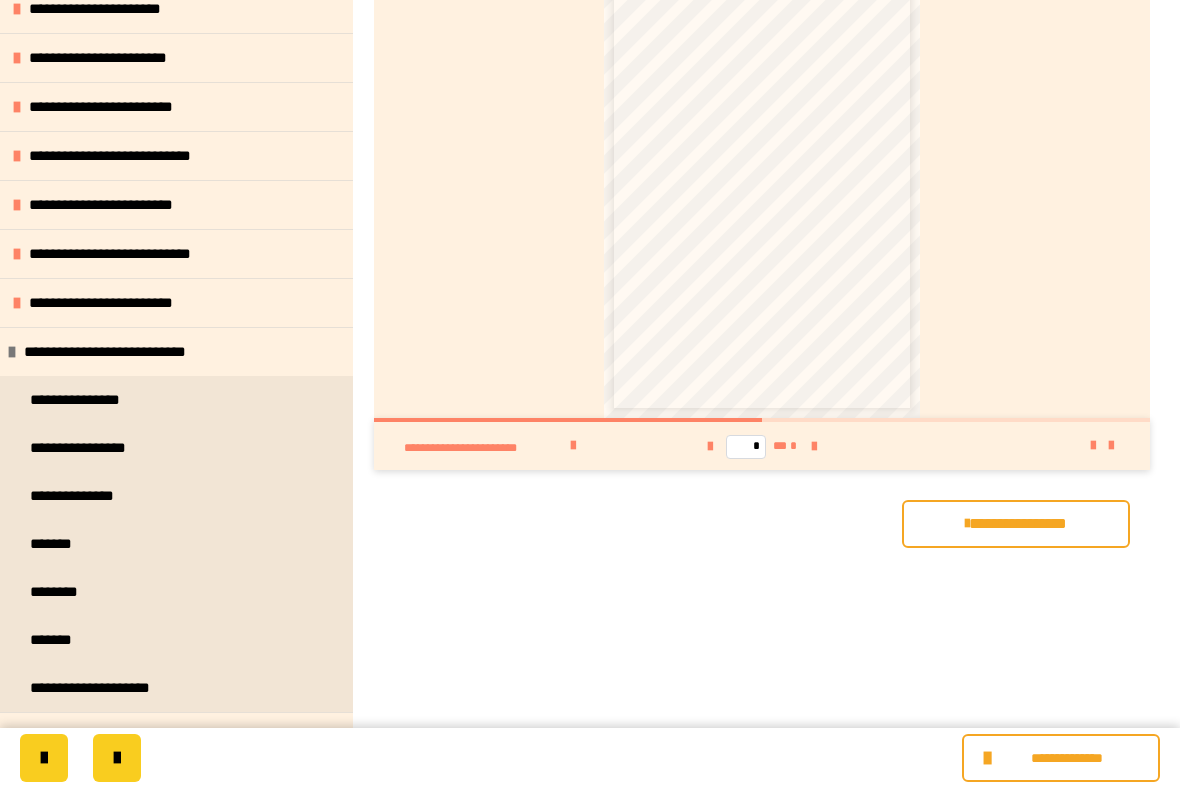 click on "**********" at bounding box center (84, 400) 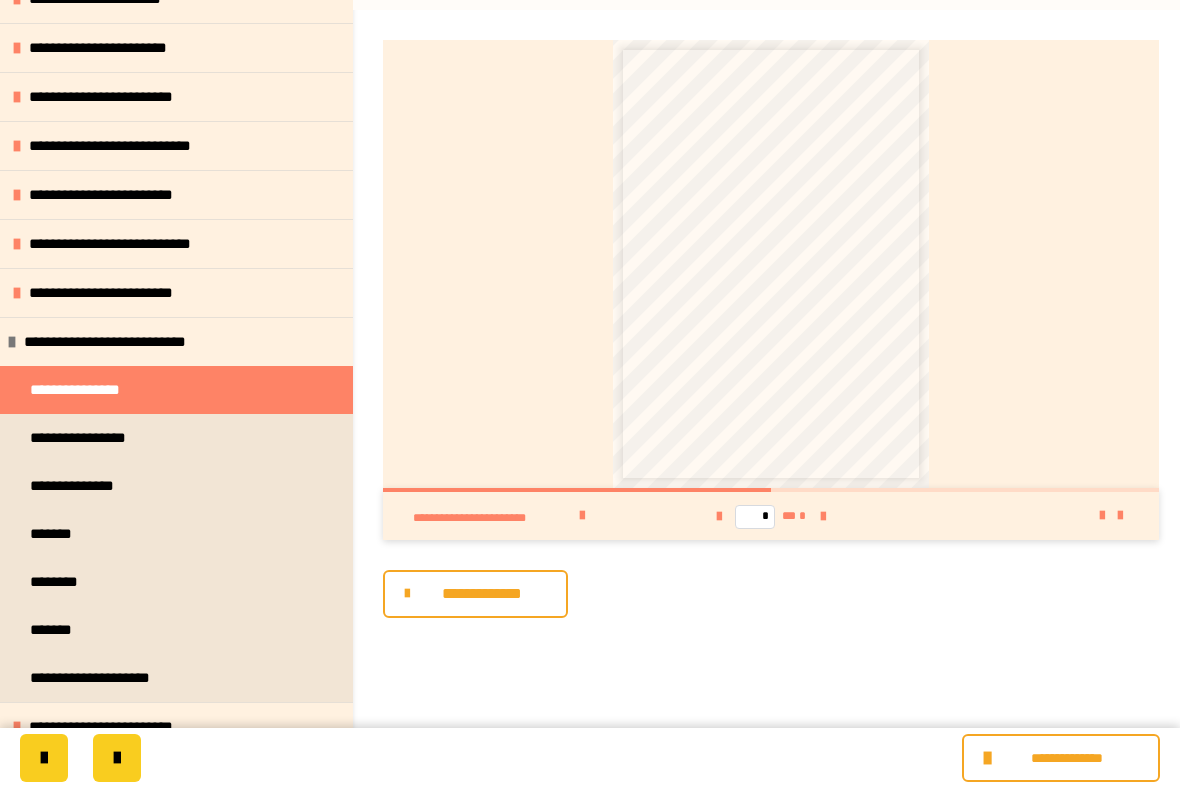 scroll, scrollTop: 0, scrollLeft: 0, axis: both 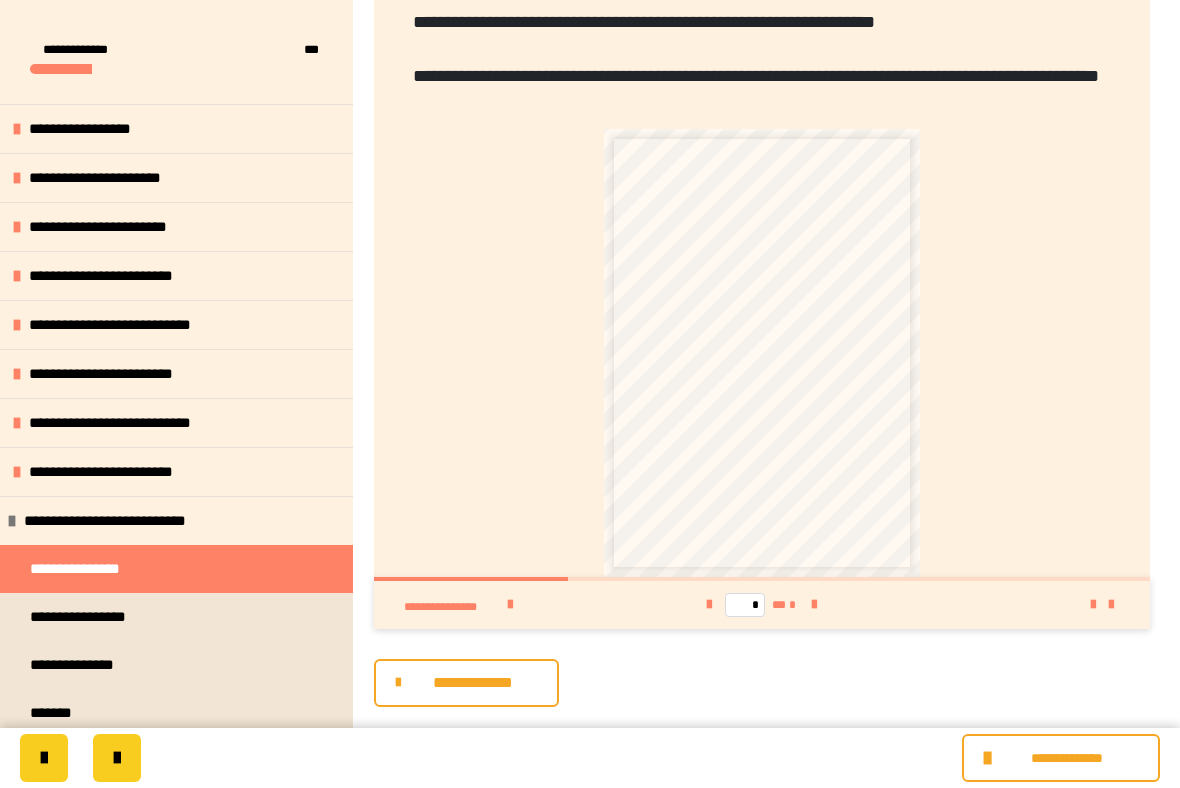 click at bounding box center [814, 605] 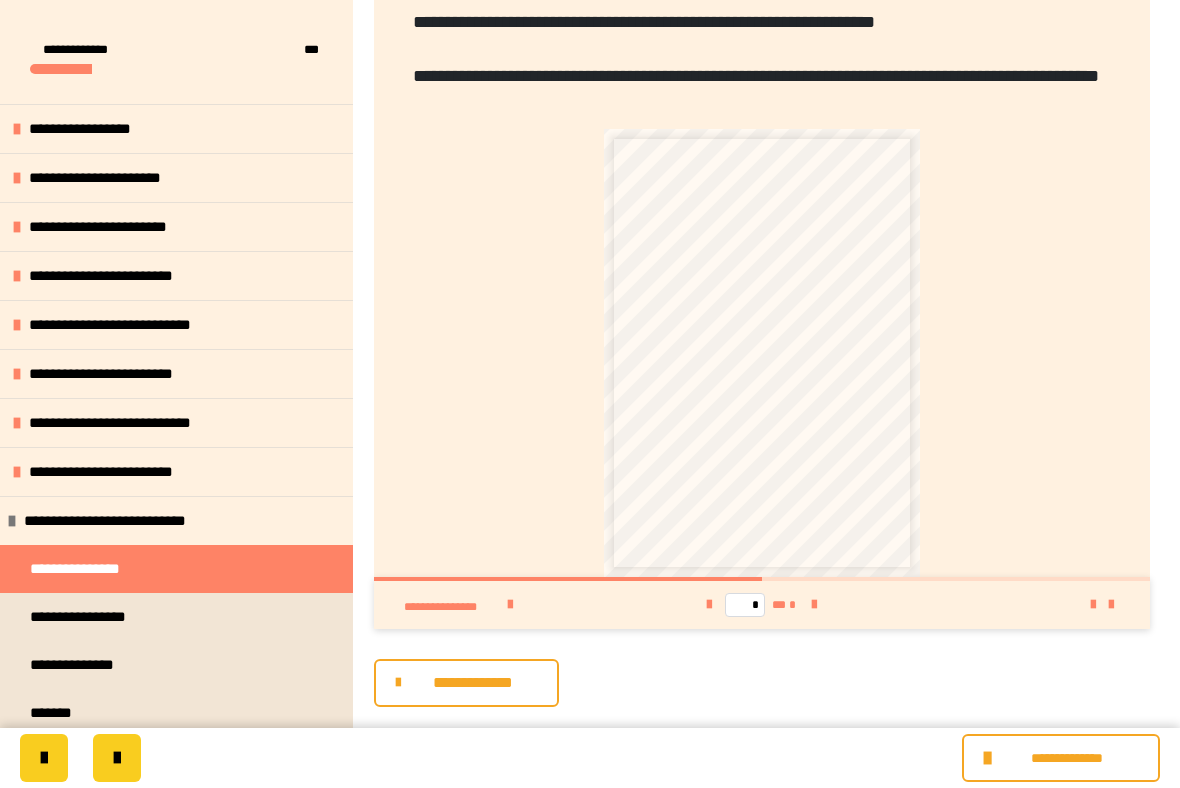 click at bounding box center [814, 605] 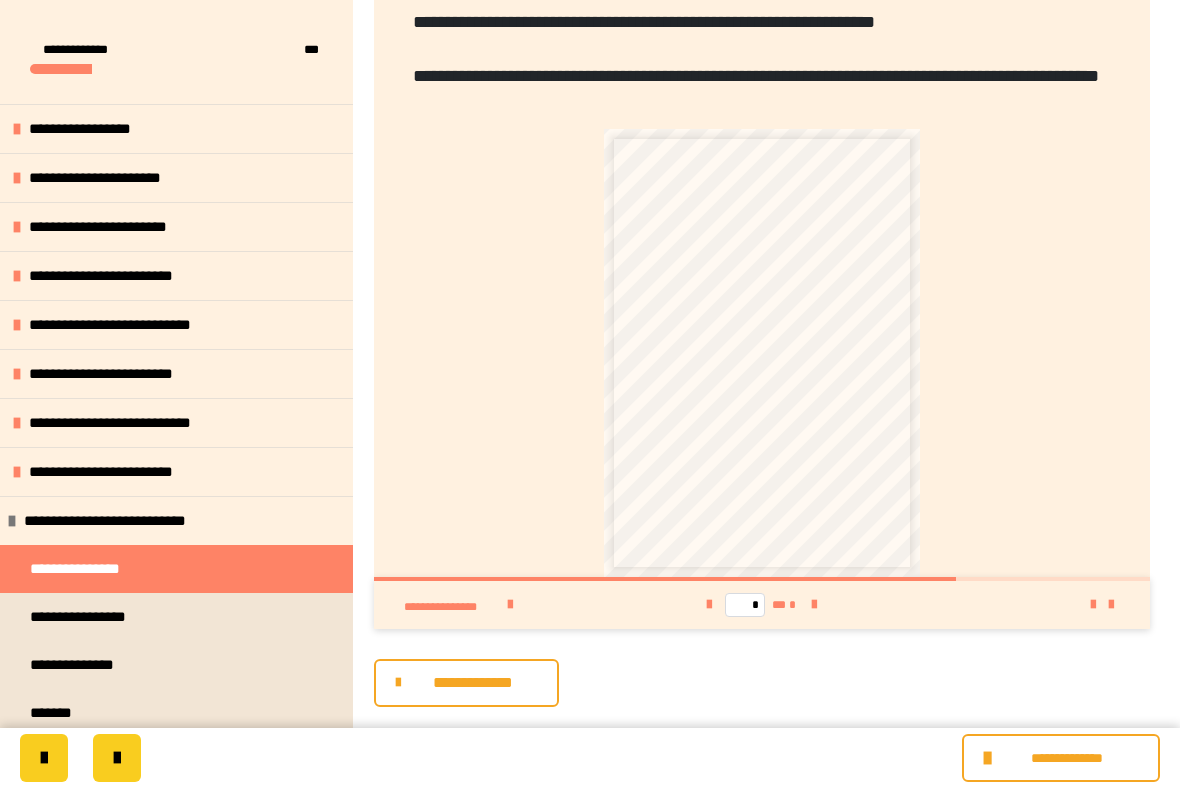 click at bounding box center [709, 605] 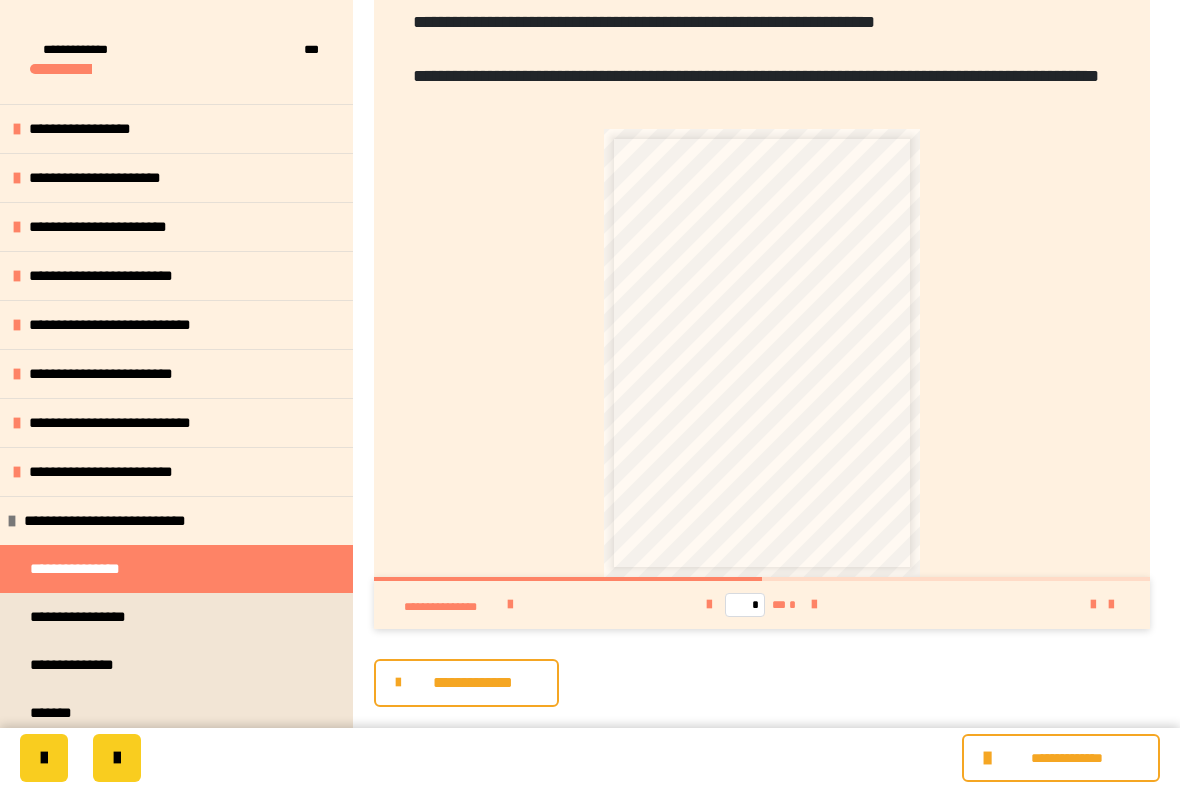 click at bounding box center (814, 605) 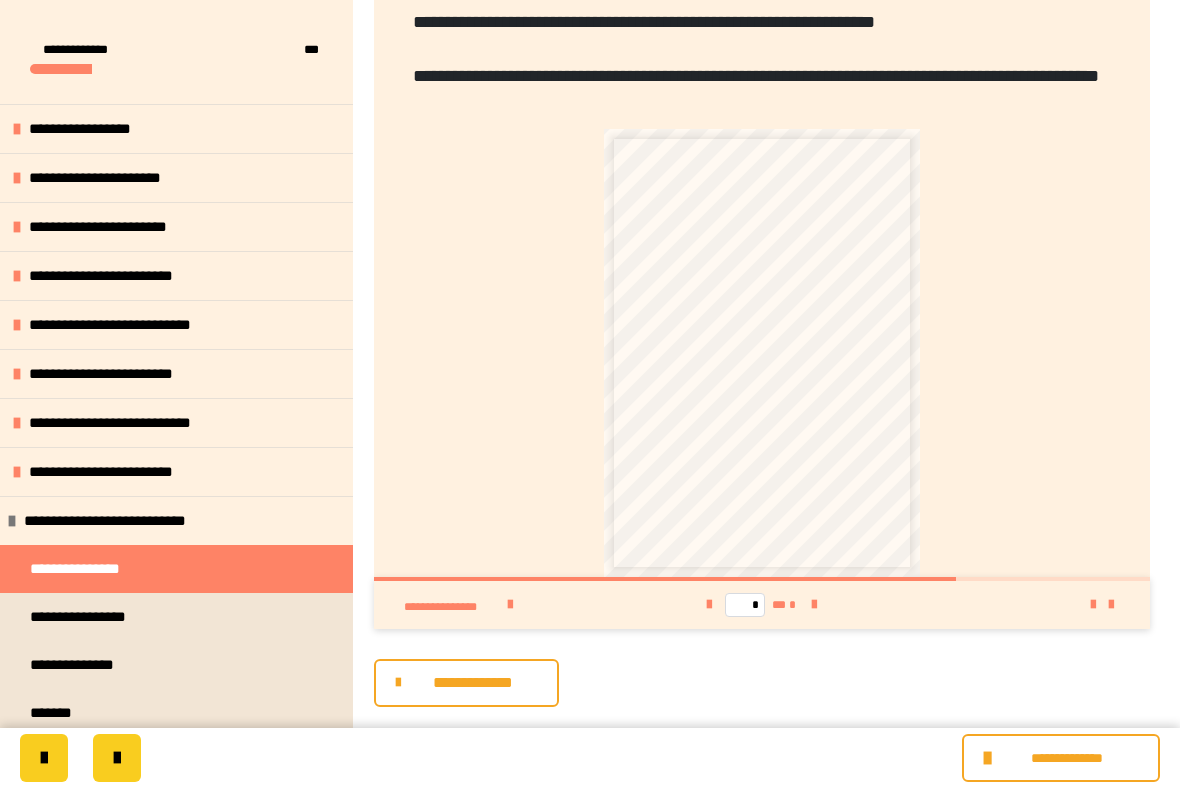 click at bounding box center [814, 605] 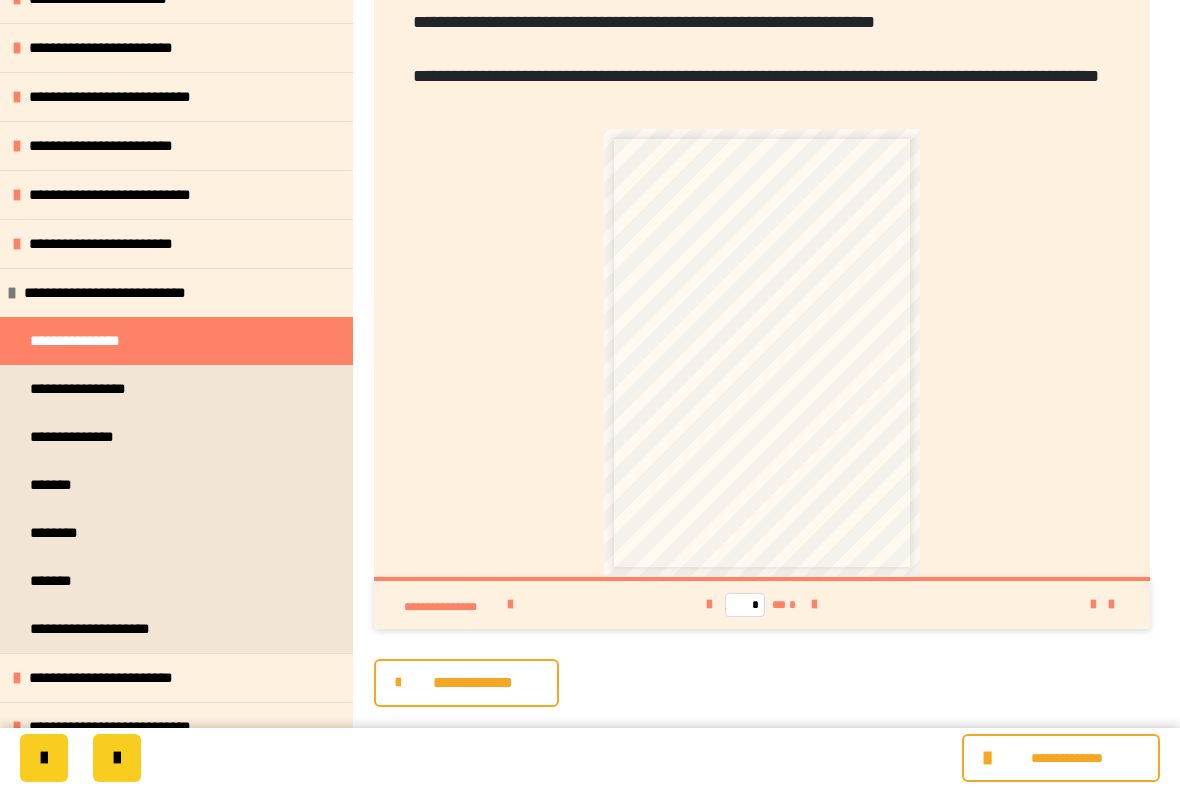 scroll, scrollTop: 240, scrollLeft: 0, axis: vertical 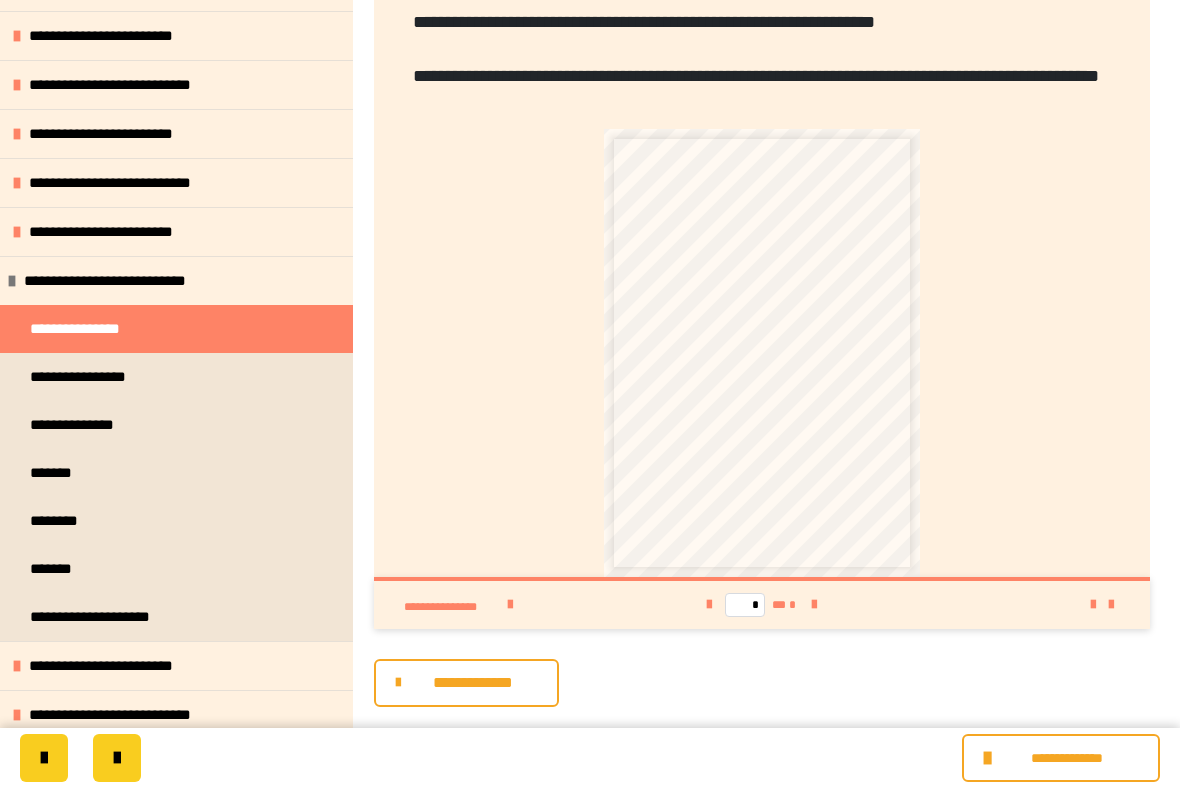 click on "**********" at bounding box center [176, 377] 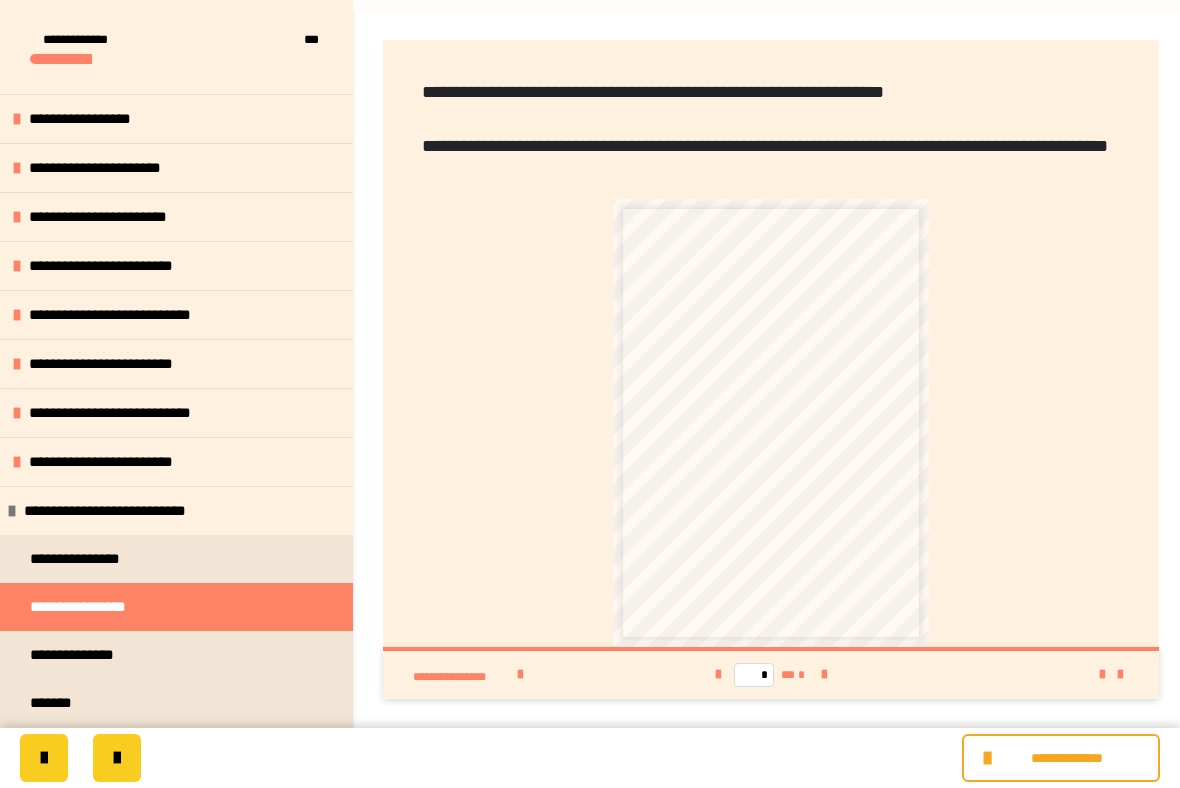 scroll, scrollTop: 0, scrollLeft: 0, axis: both 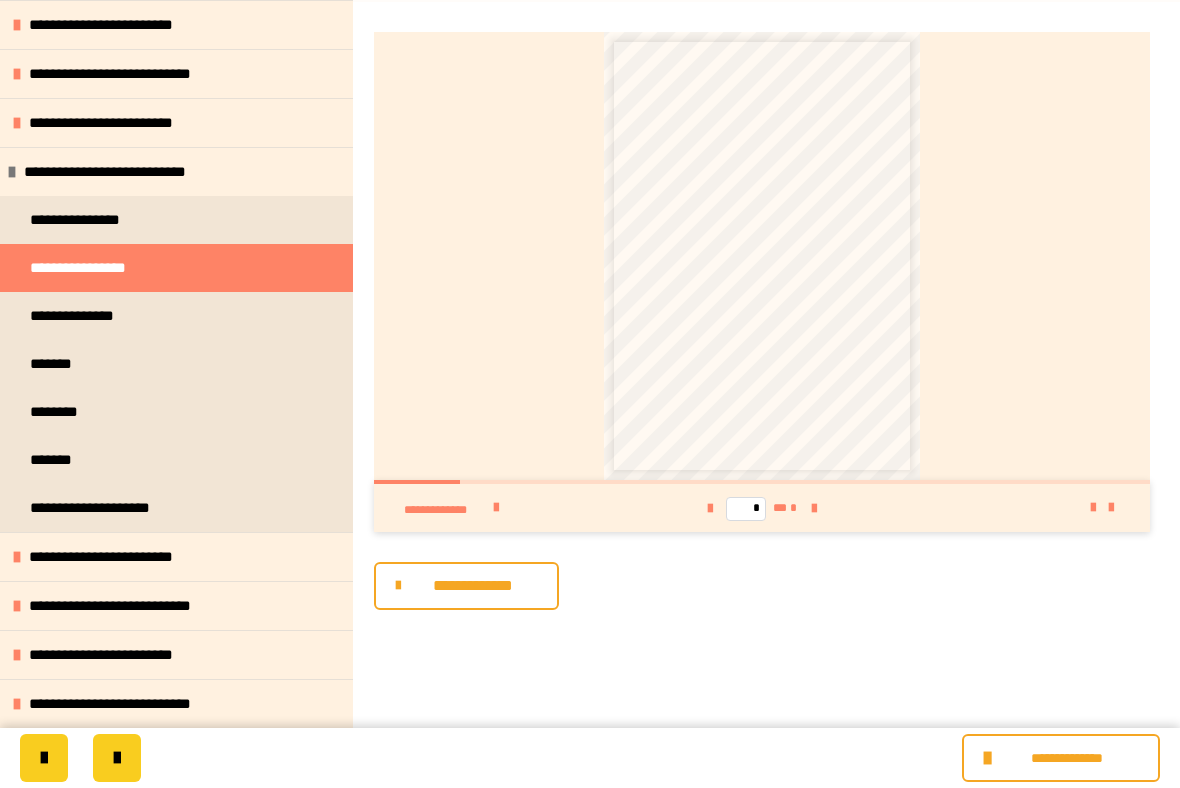 click at bounding box center (814, 509) 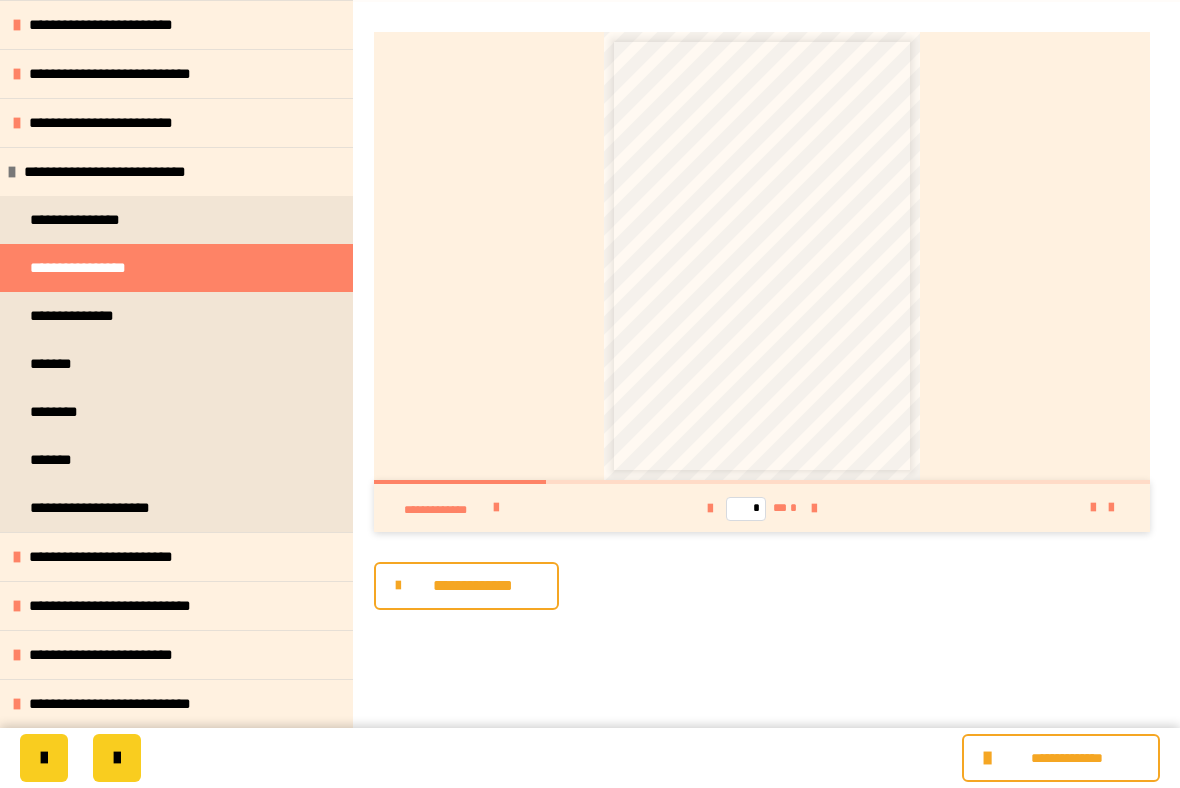click at bounding box center (814, 509) 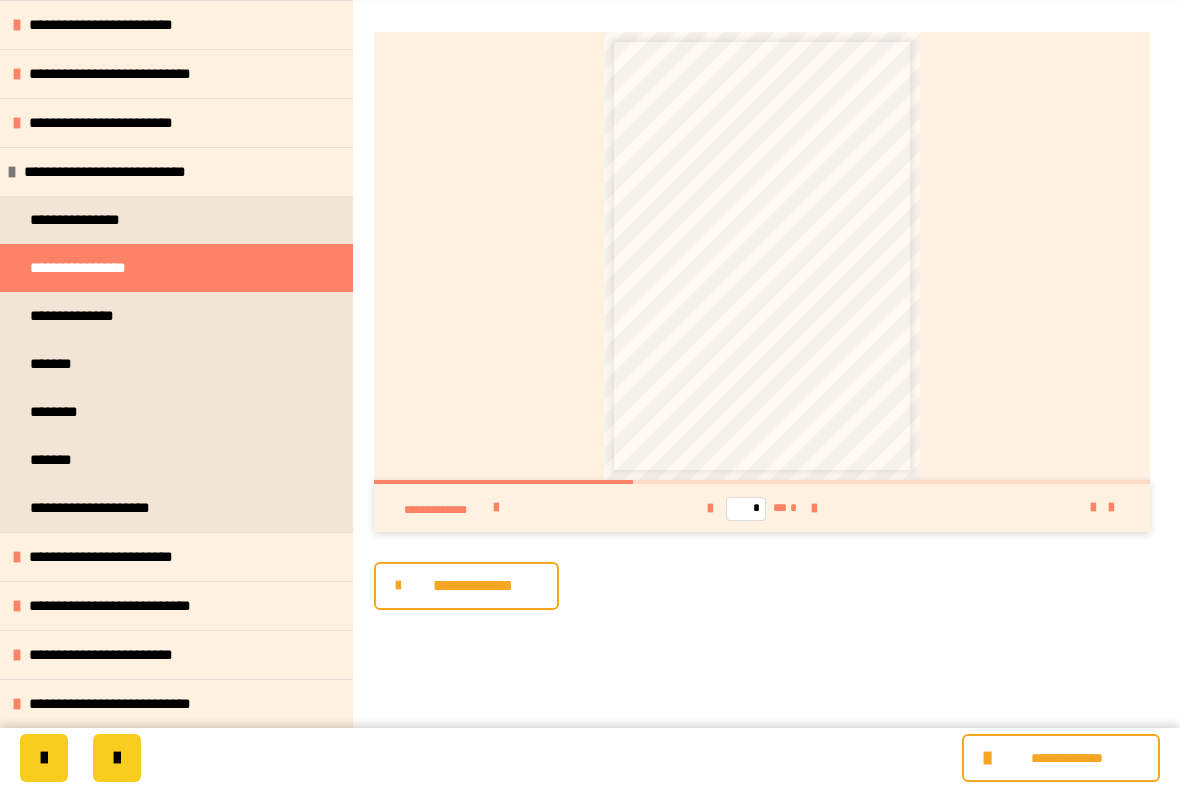 click at bounding box center [814, 509] 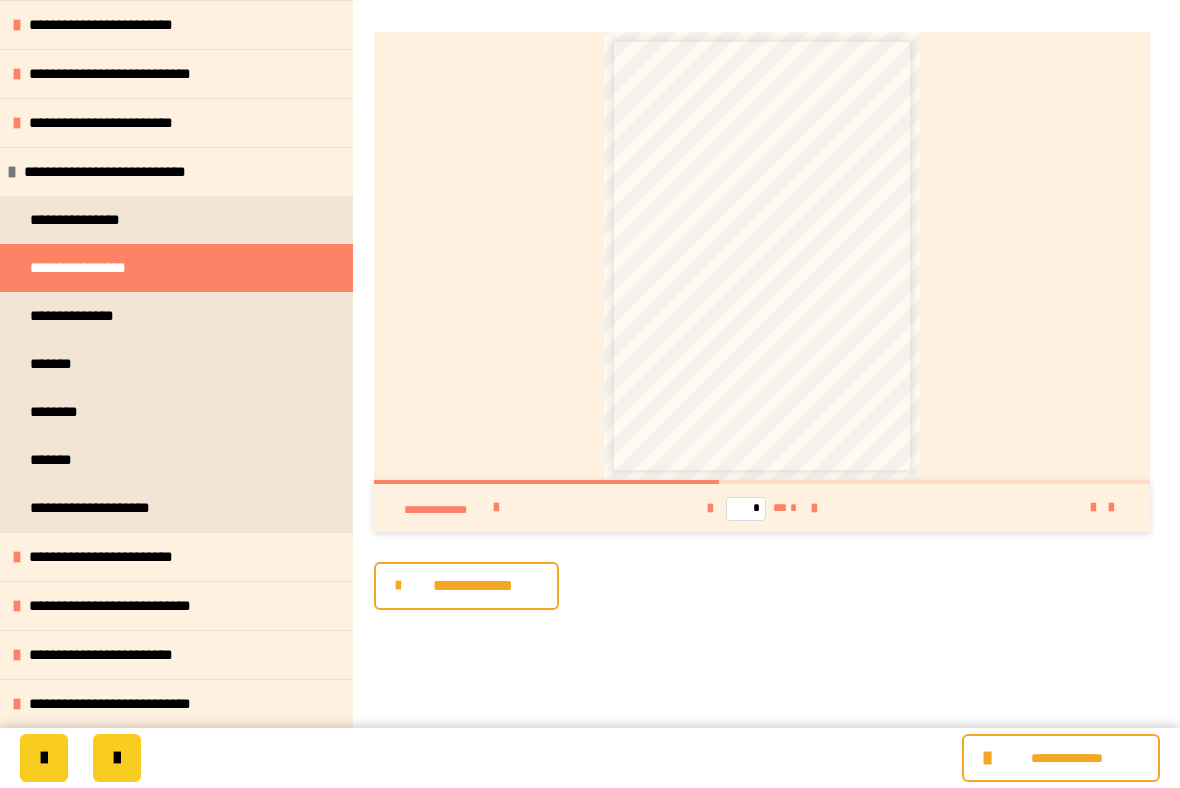 click at bounding box center (814, 509) 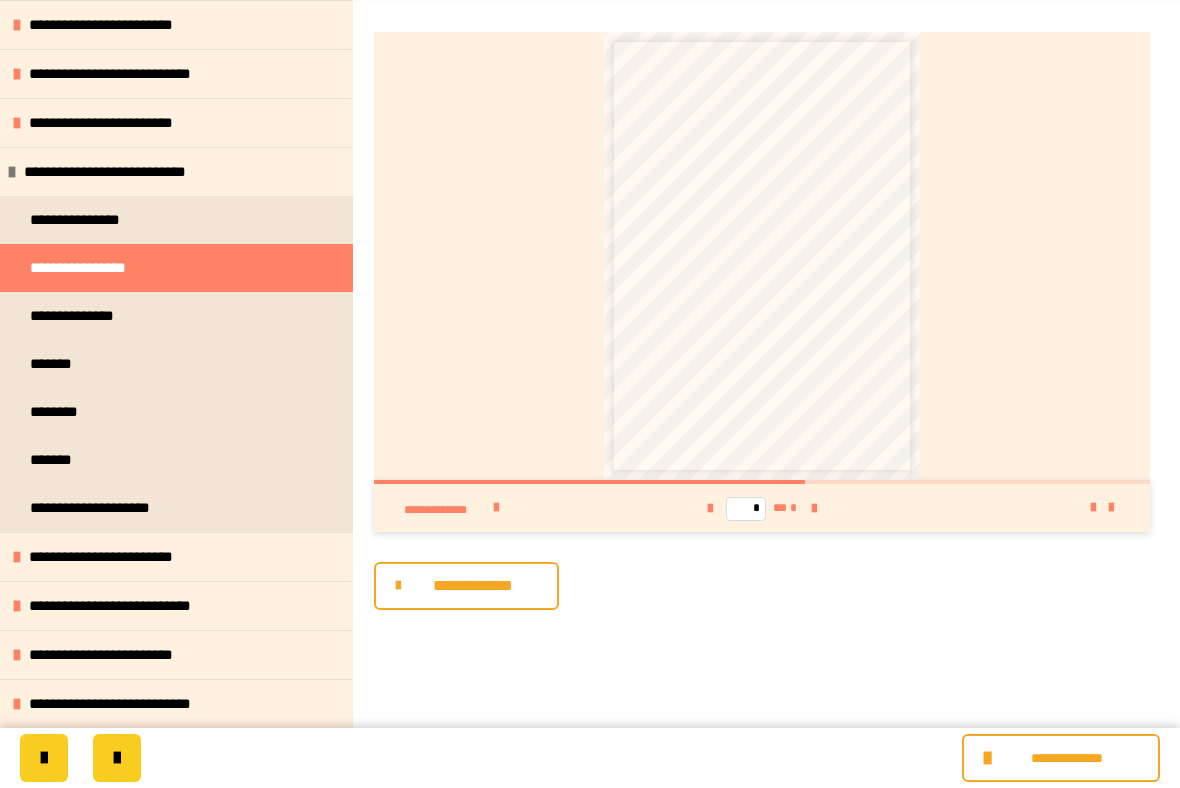 click at bounding box center (814, 509) 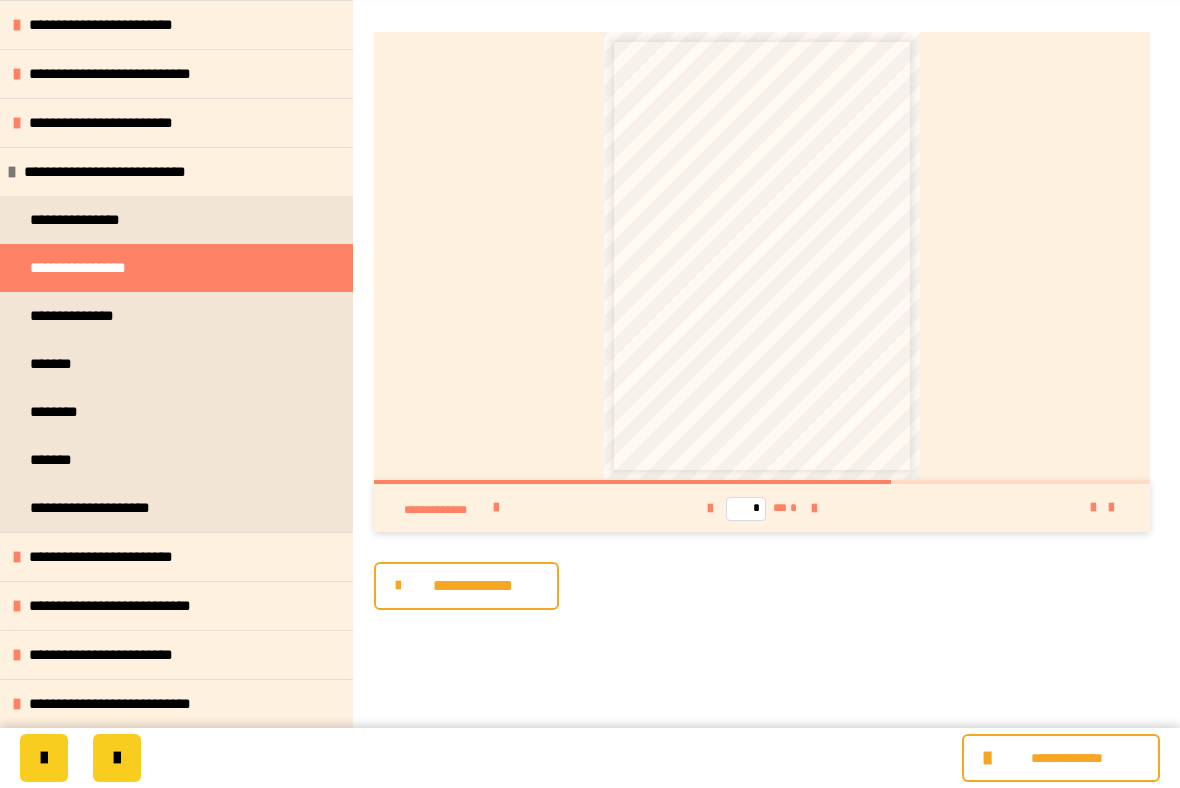click at bounding box center (814, 509) 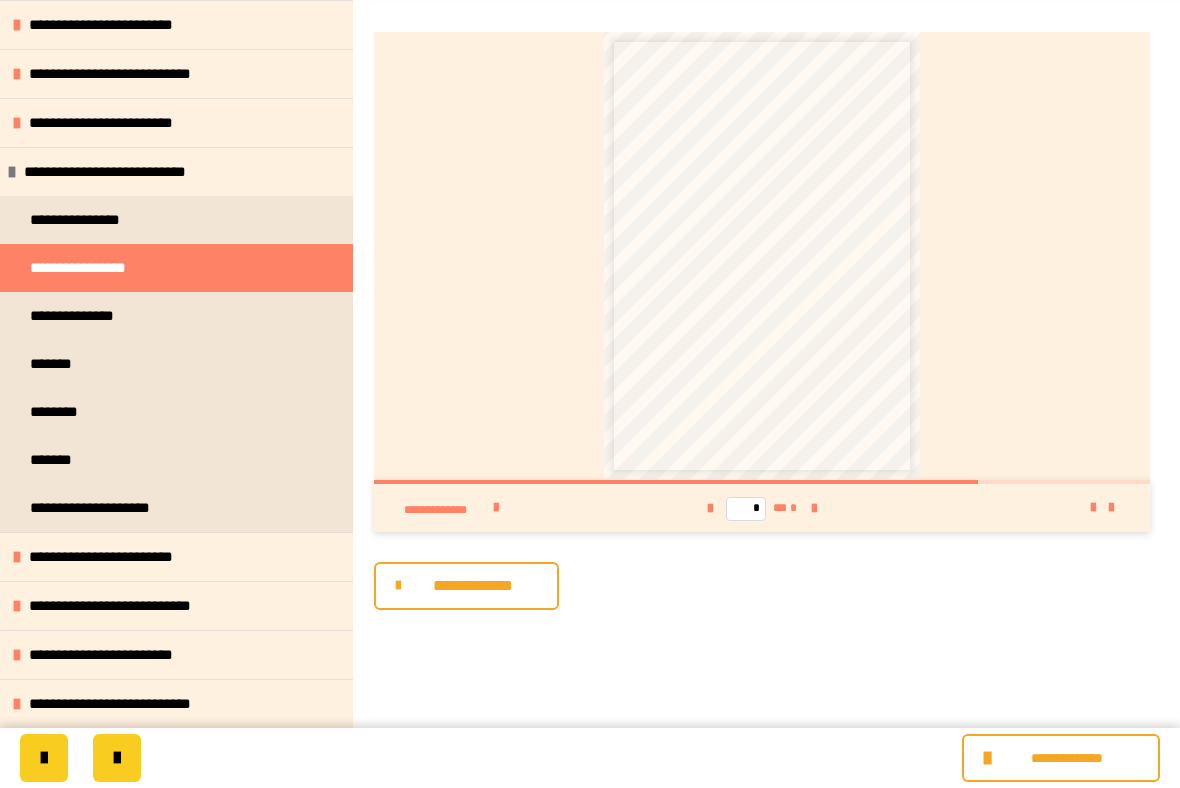 click on "* ** *" at bounding box center (762, 508) 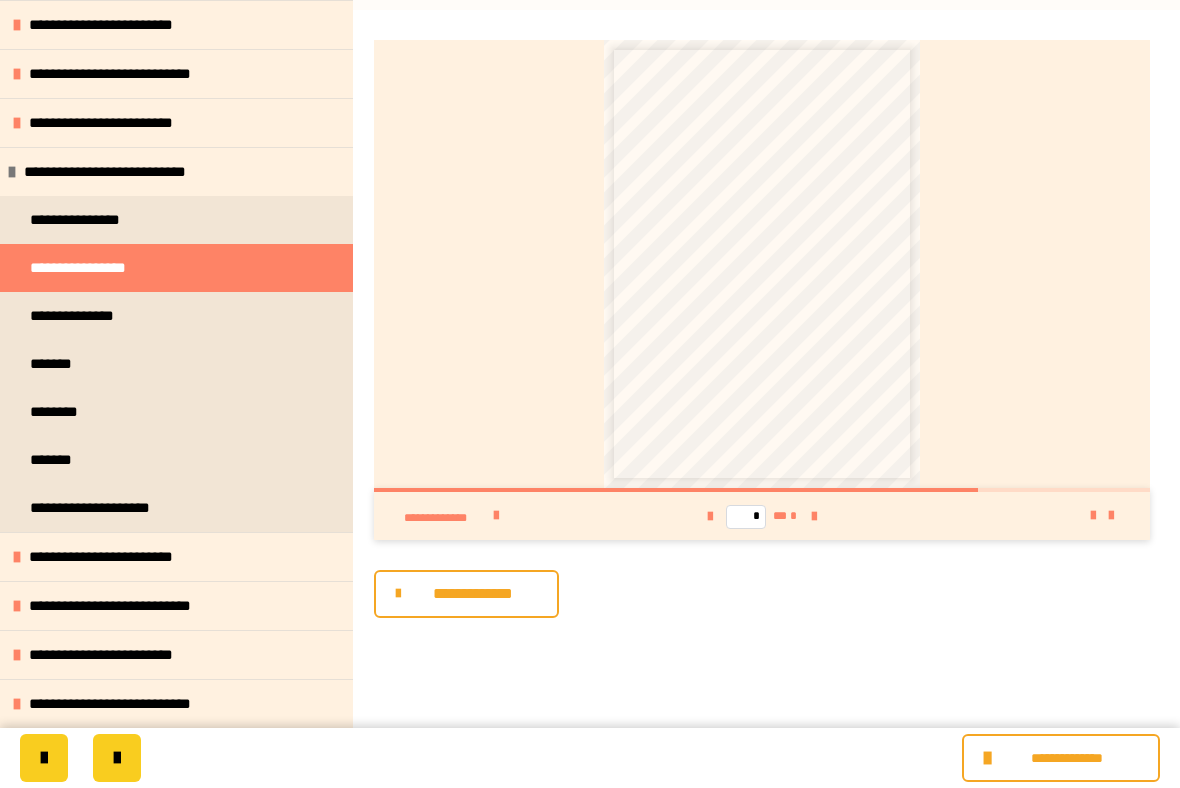 scroll, scrollTop: 0, scrollLeft: 0, axis: both 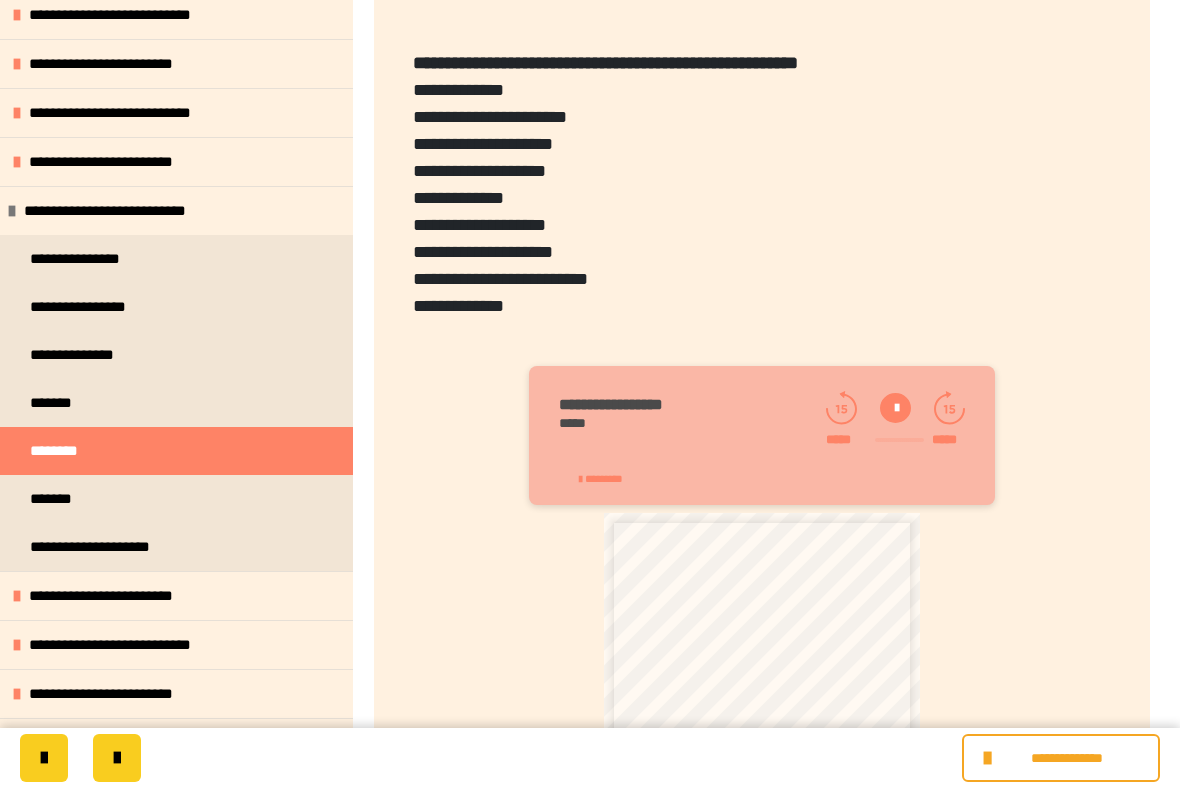 click on "**********" at bounding box center (125, 211) 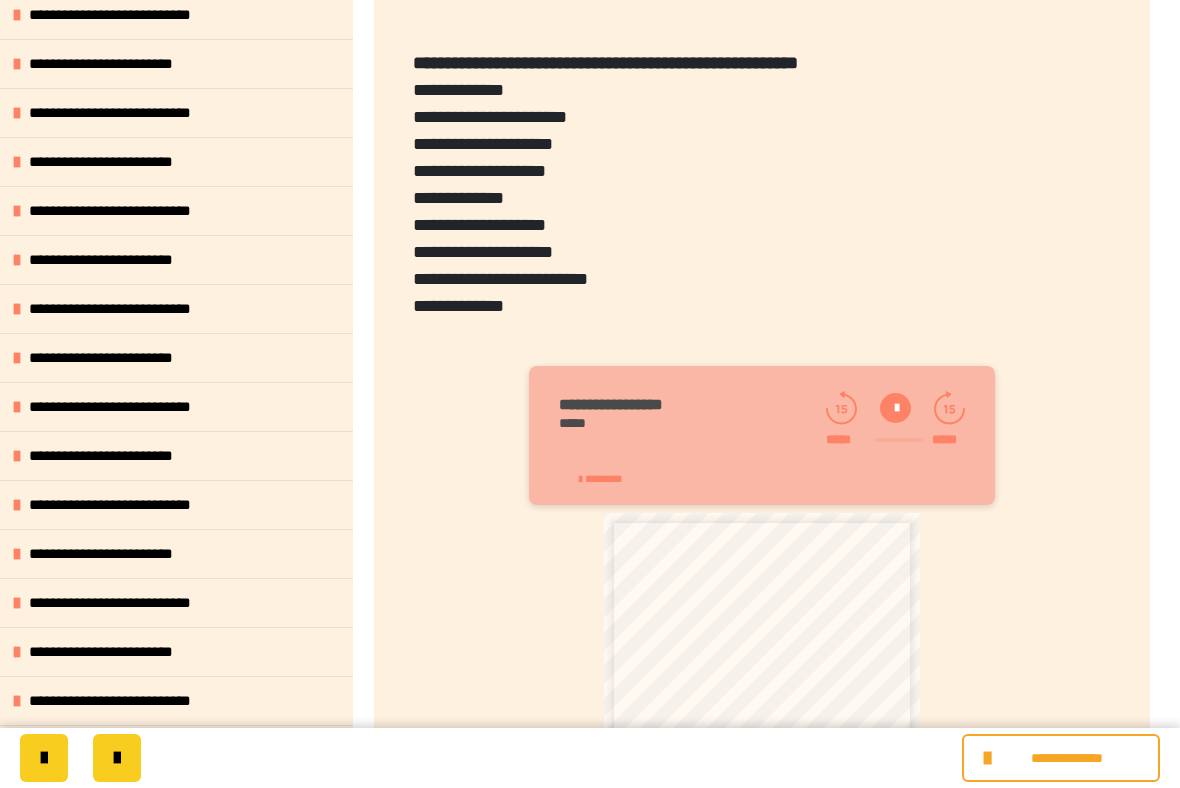 click on "**********" at bounding box center (115, 260) 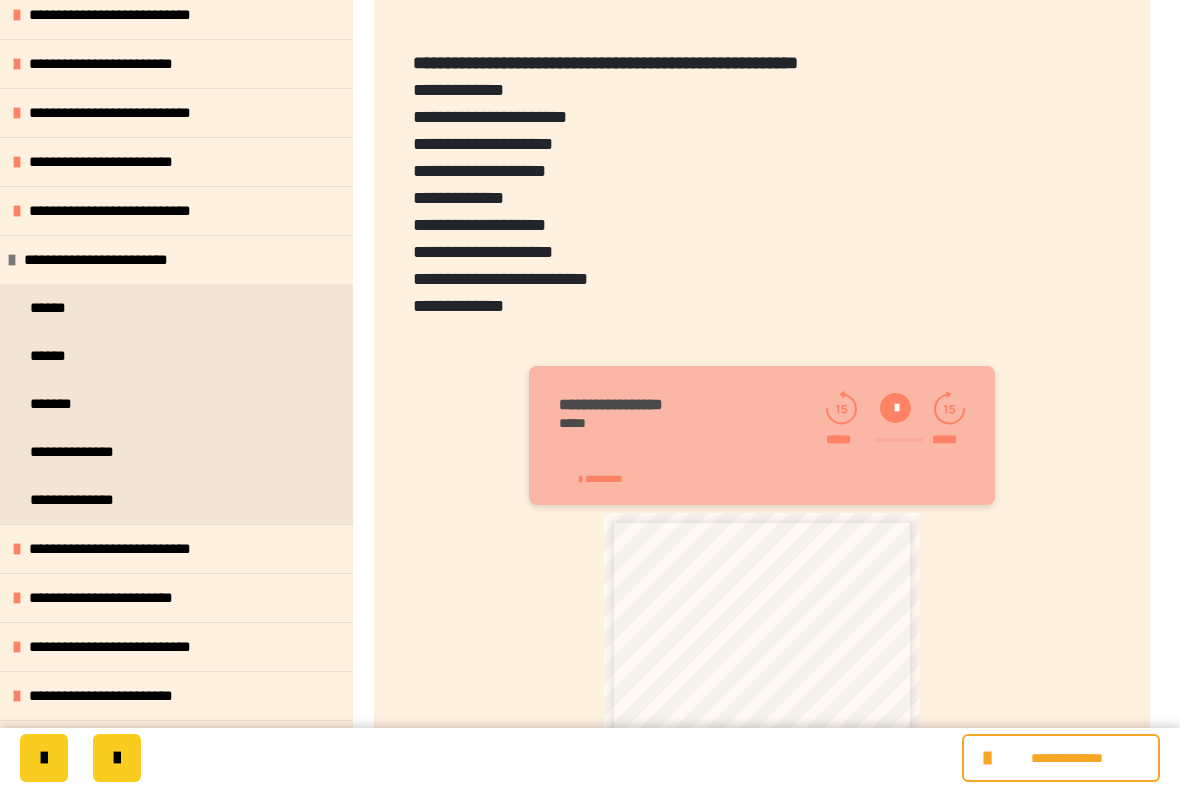 click on "******" at bounding box center [176, 308] 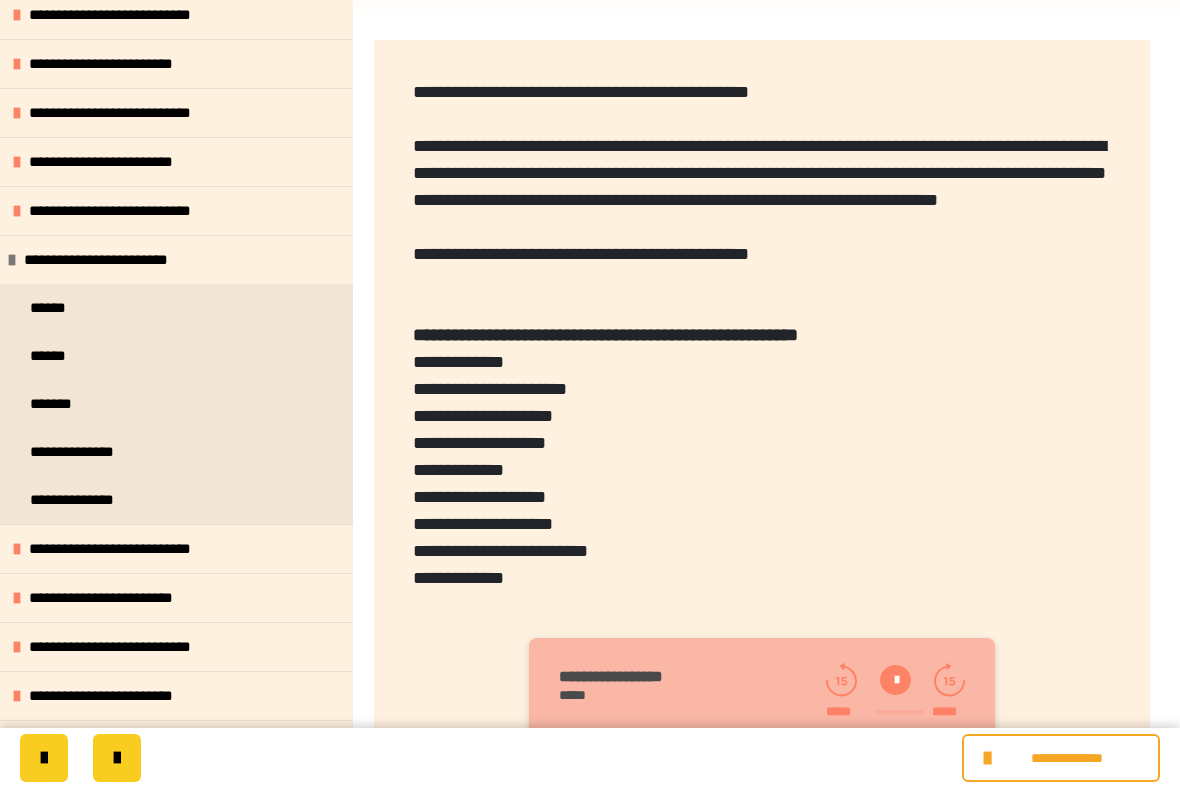 scroll, scrollTop: 0, scrollLeft: 0, axis: both 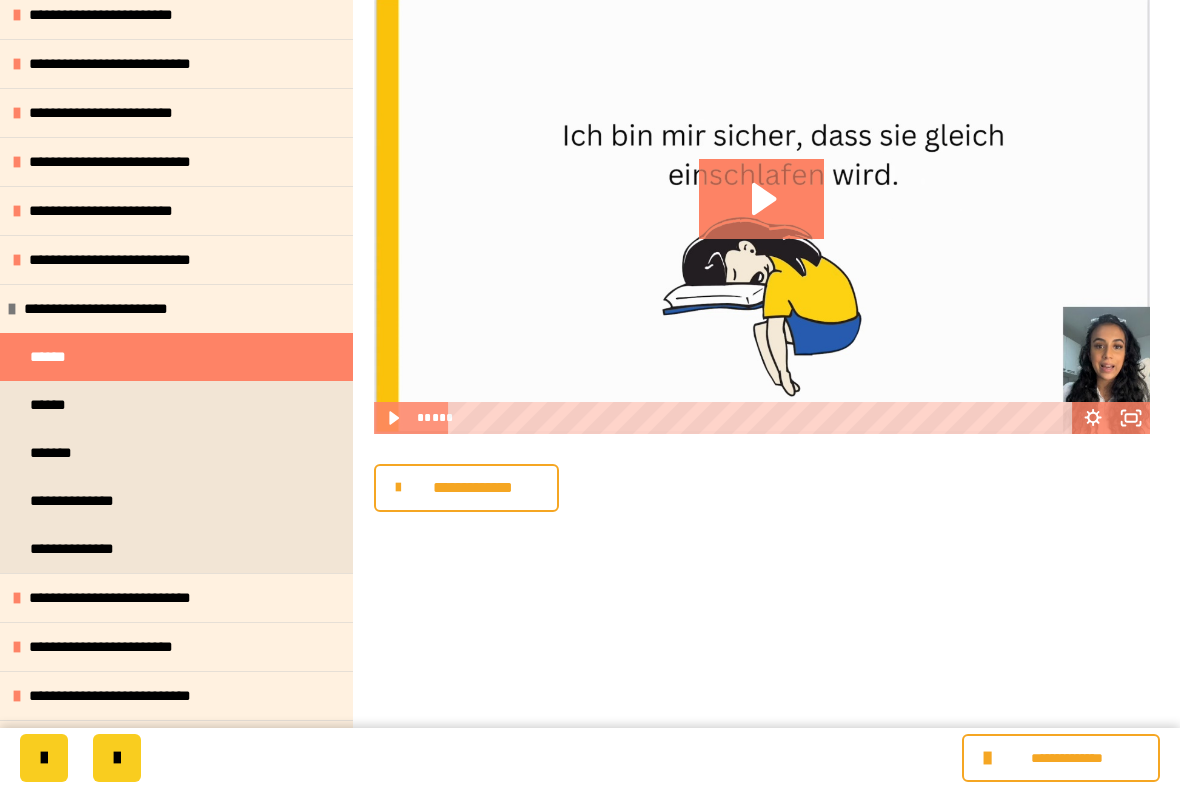 click on "******" at bounding box center [176, 405] 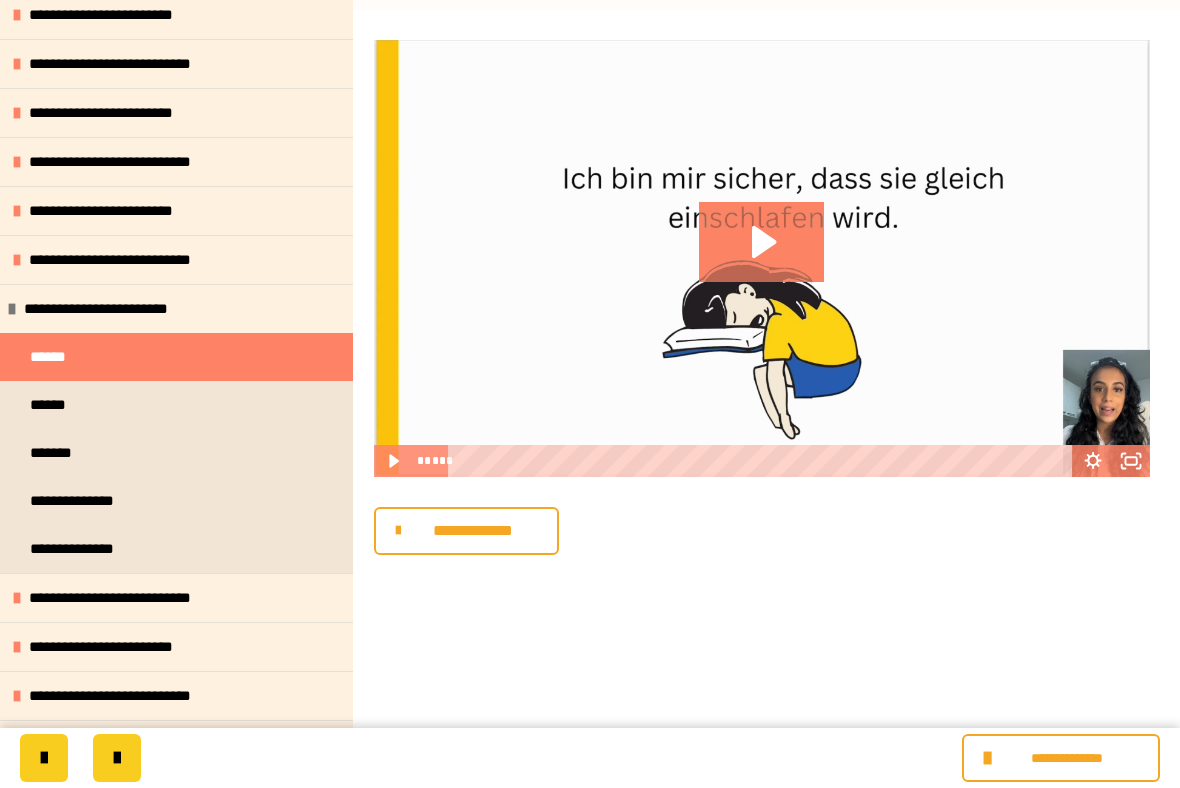 scroll, scrollTop: 0, scrollLeft: 0, axis: both 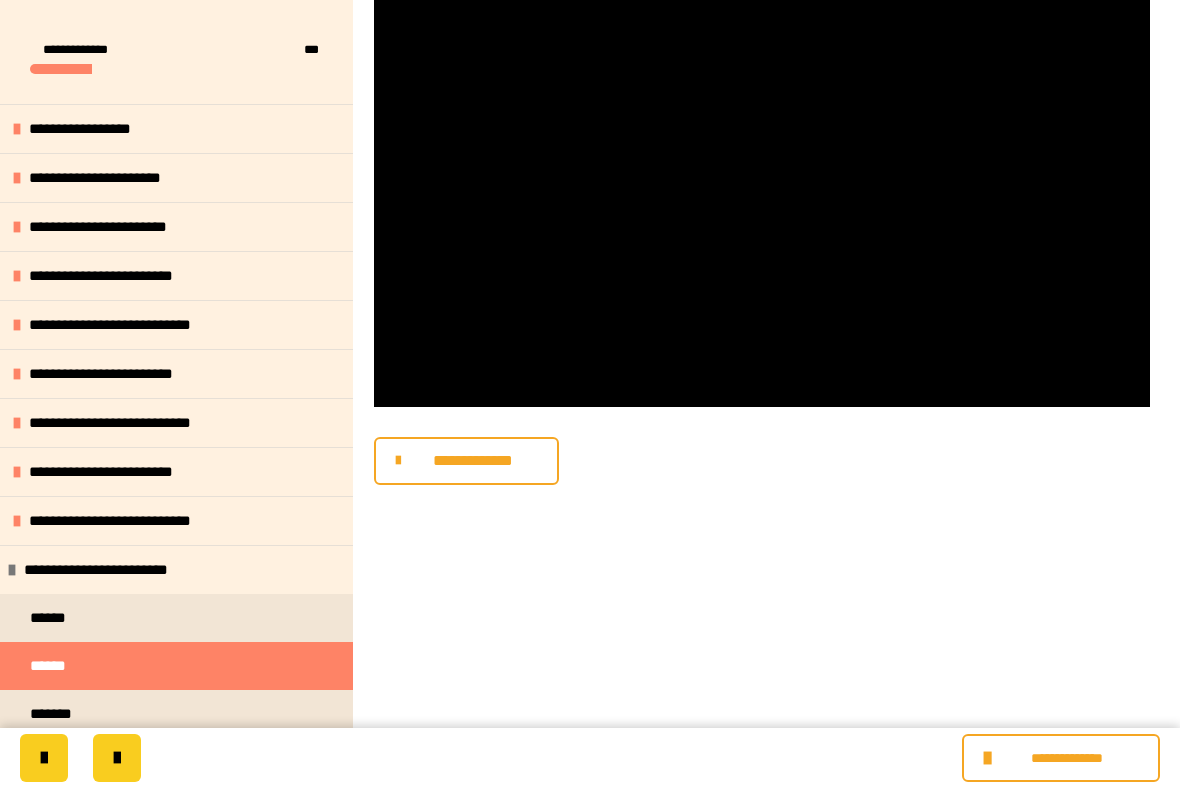 click at bounding box center [762, 188] 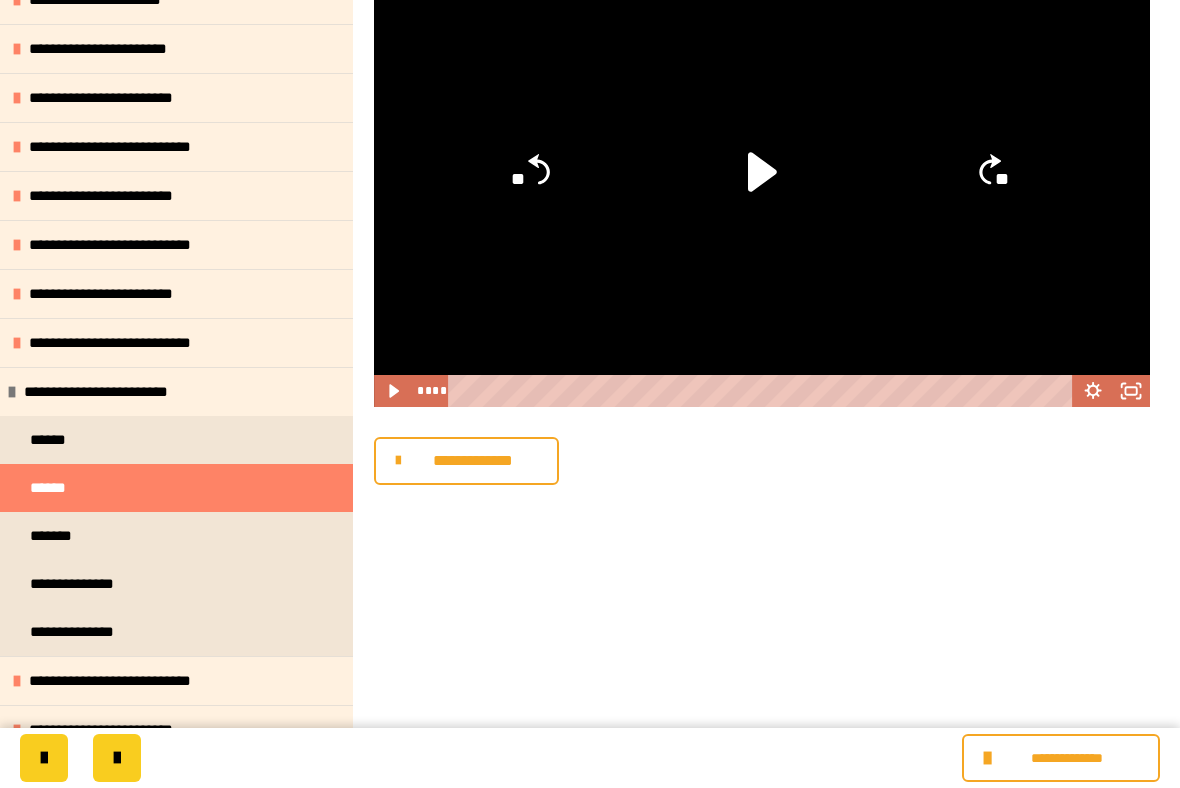scroll, scrollTop: 183, scrollLeft: 0, axis: vertical 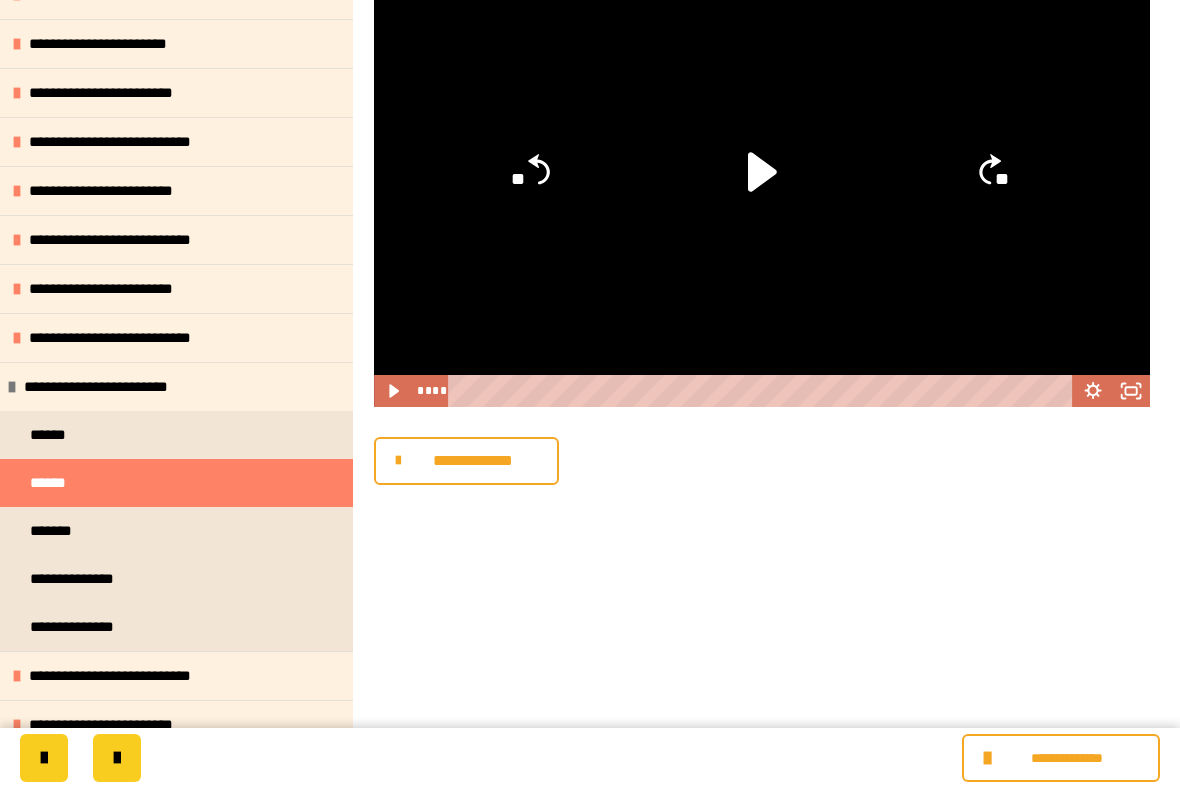 click on "*******" at bounding box center [176, 531] 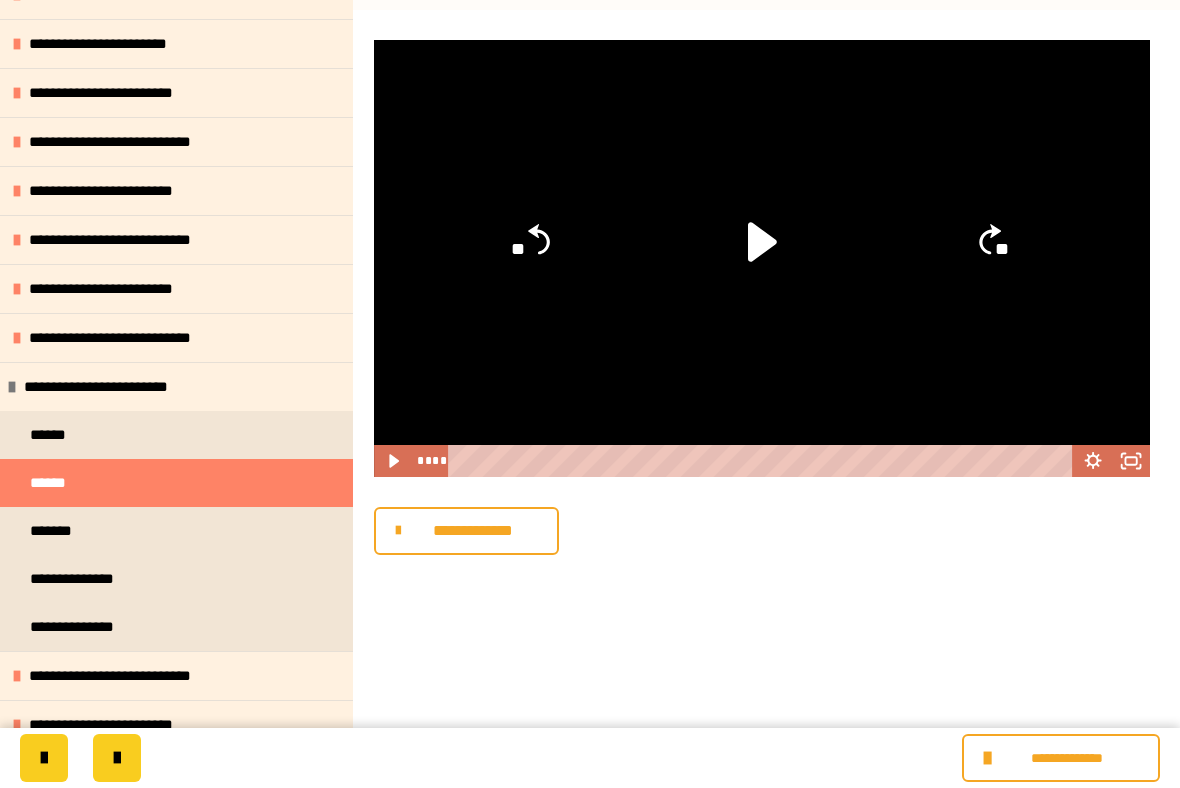 scroll, scrollTop: 0, scrollLeft: 0, axis: both 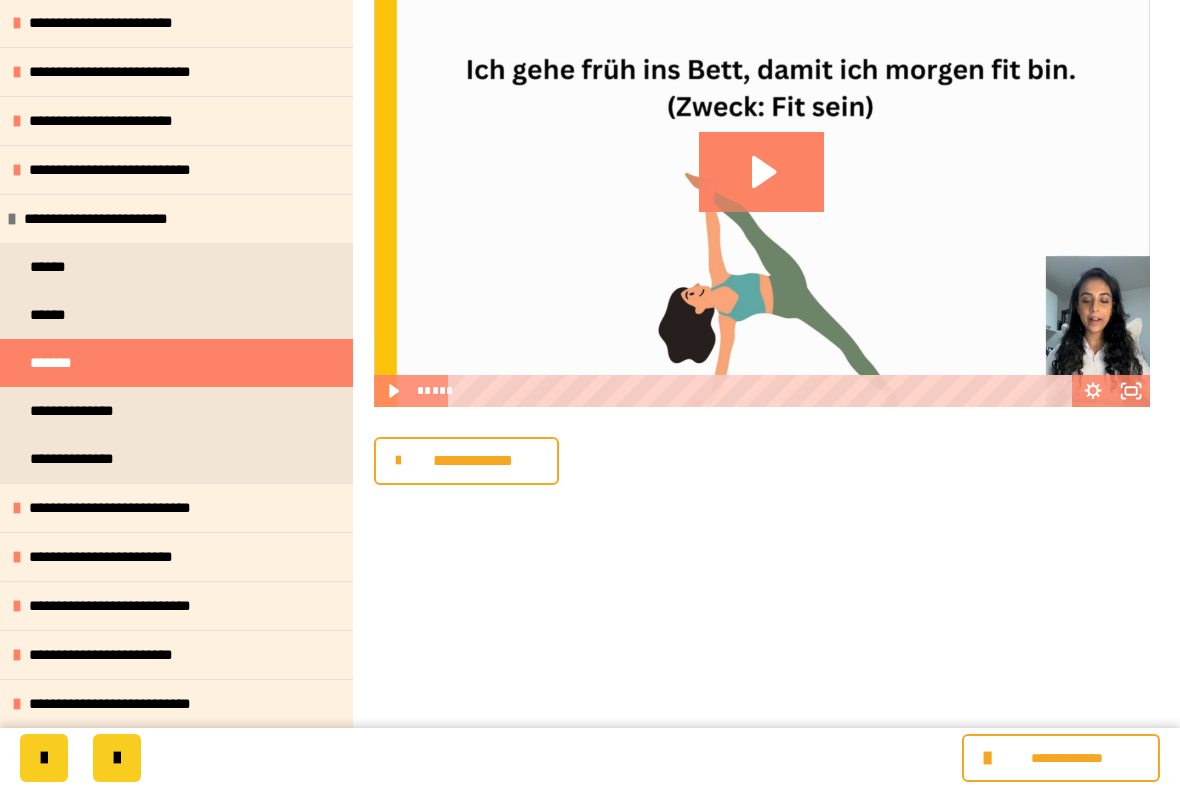 click on "**********" at bounding box center (176, 411) 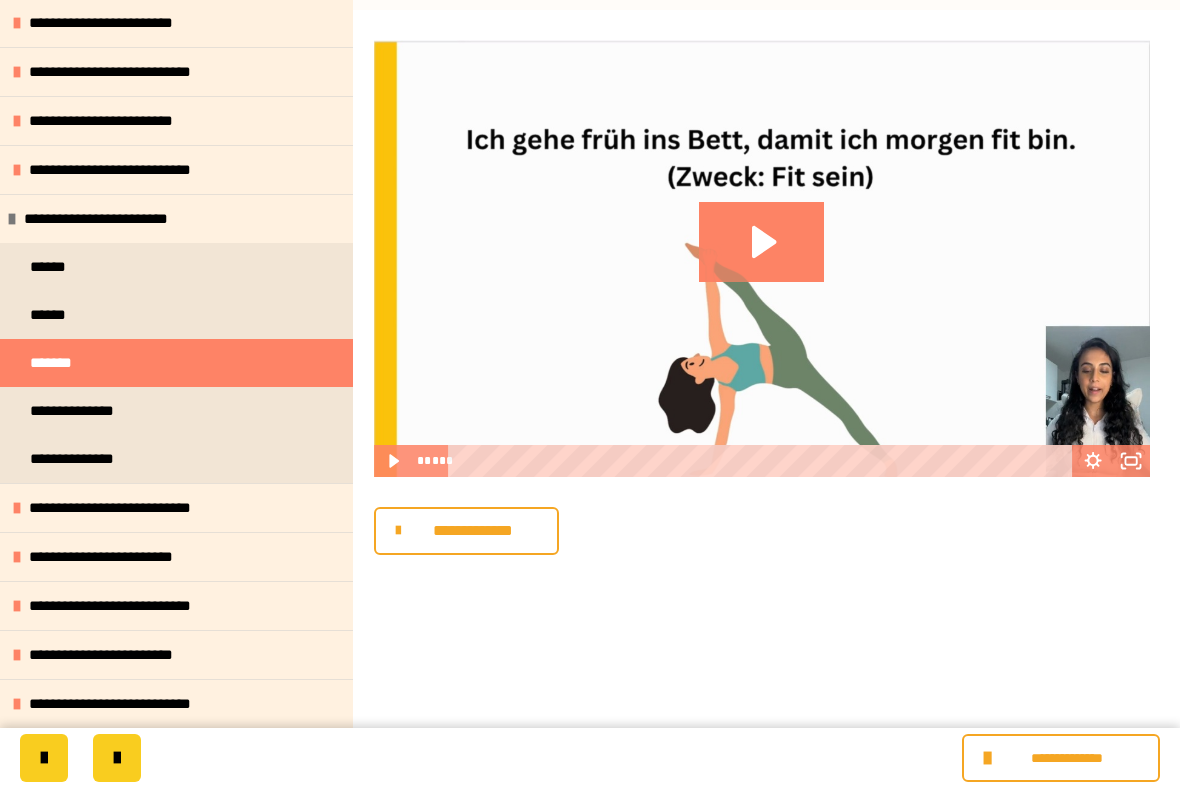 scroll, scrollTop: 0, scrollLeft: 0, axis: both 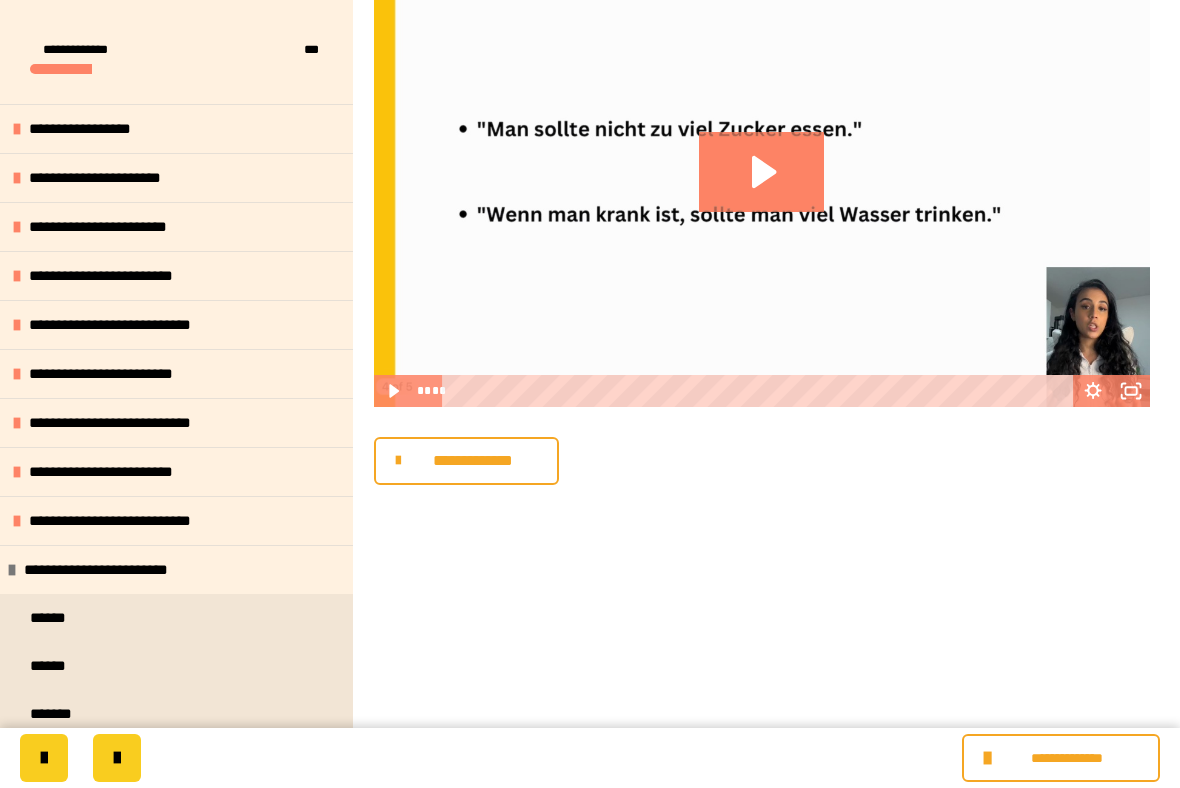 click at bounding box center (44, 758) 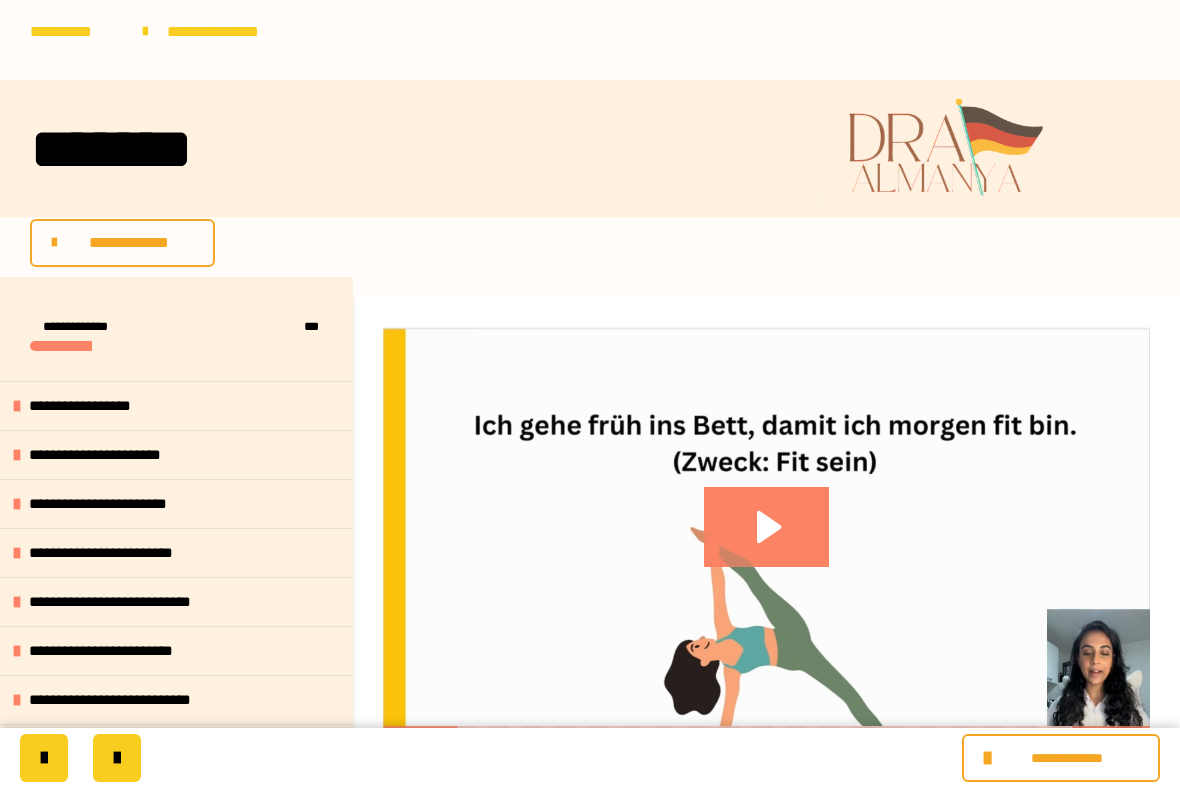 click at bounding box center [44, 758] 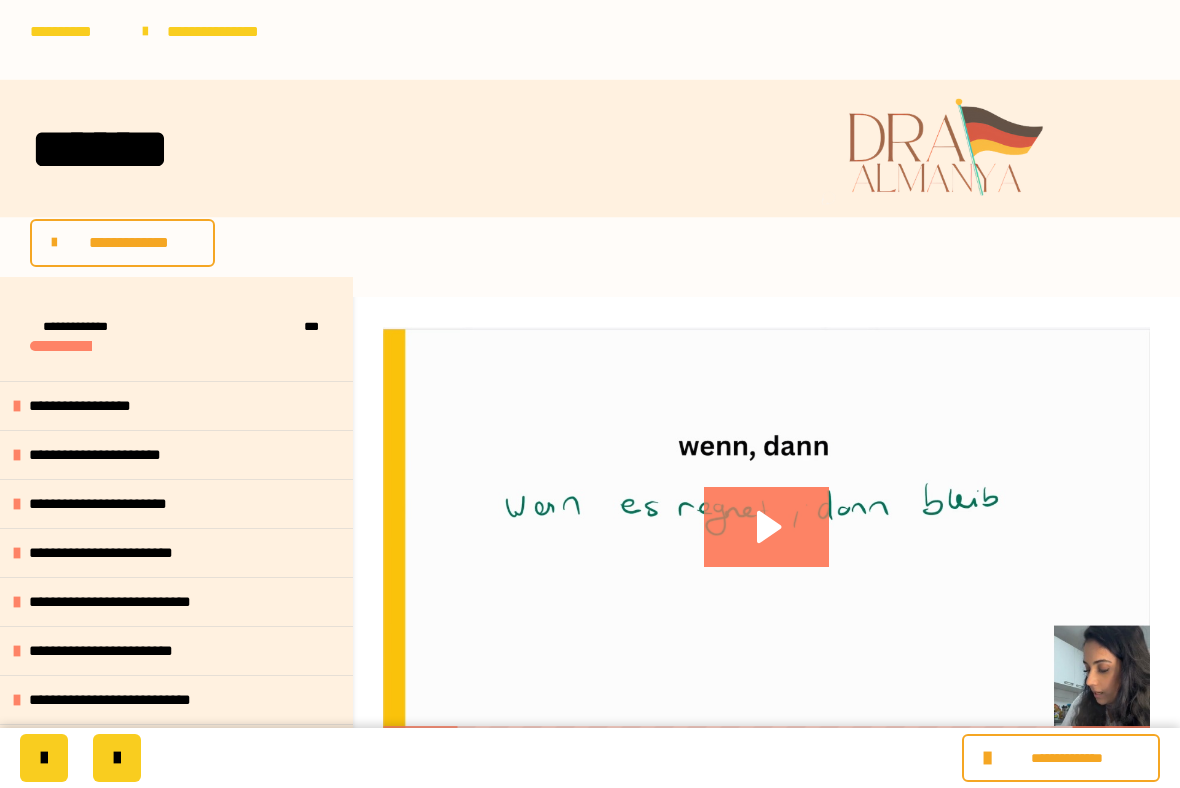 click at bounding box center (117, 758) 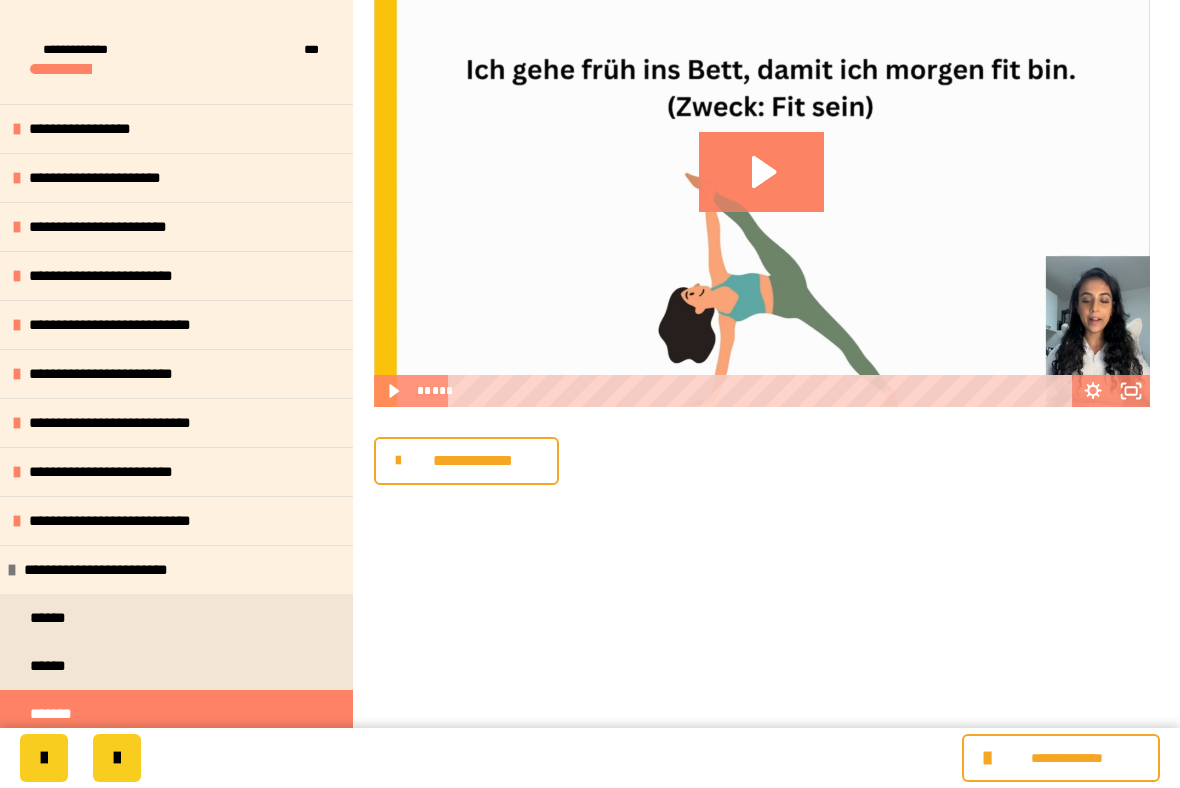 scroll, scrollTop: 357, scrollLeft: 0, axis: vertical 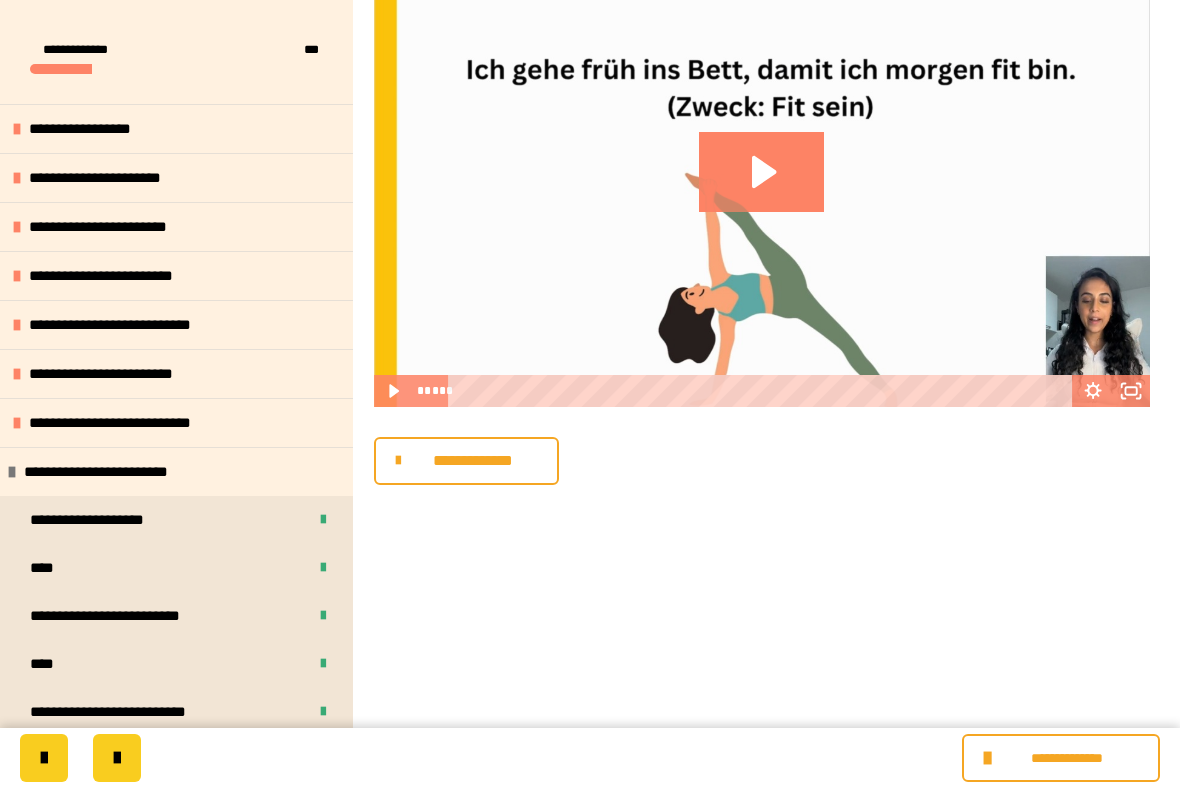 click on "**********" at bounding box center (762, 364) 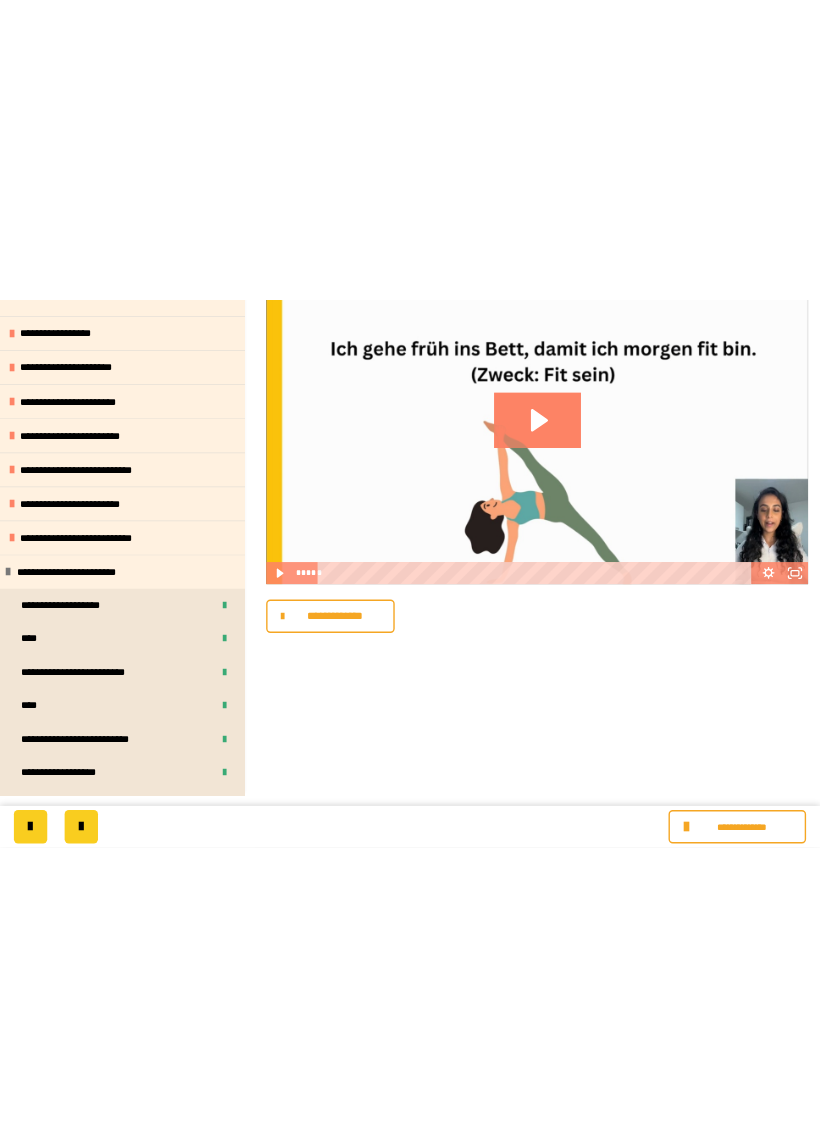 scroll, scrollTop: 0, scrollLeft: 0, axis: both 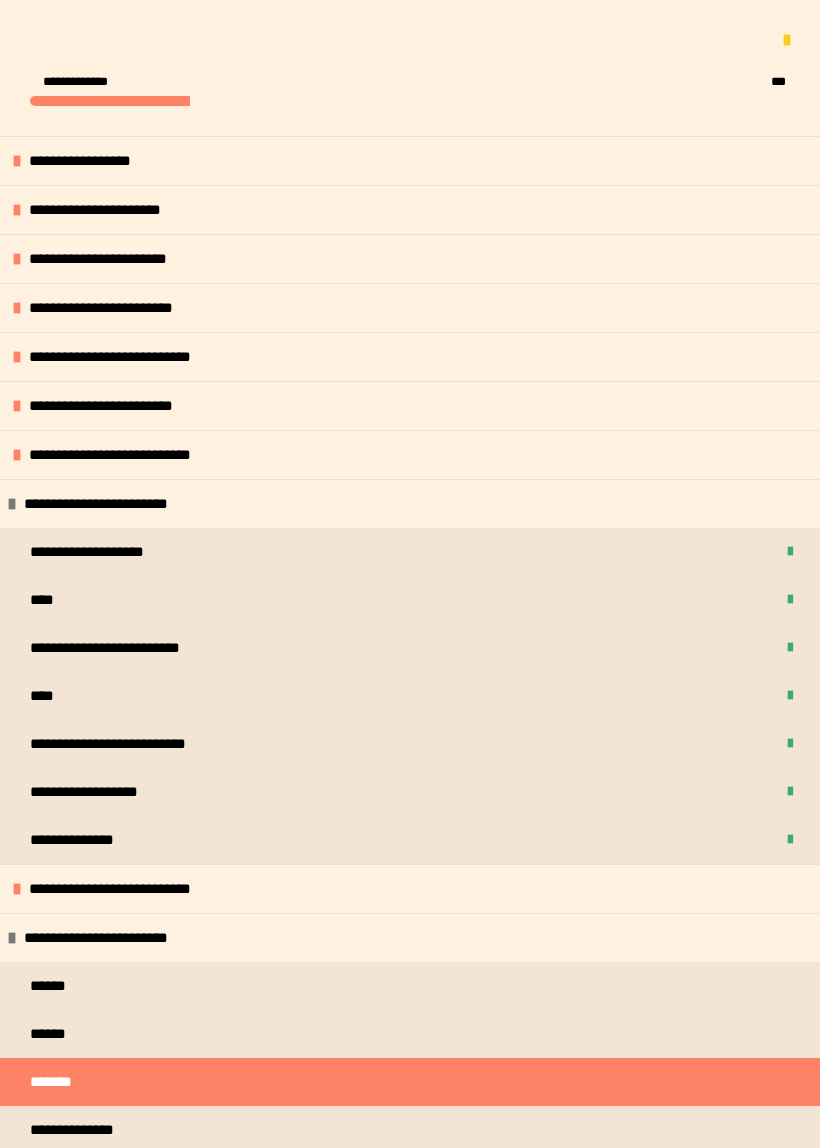 click at bounding box center [410, 40] 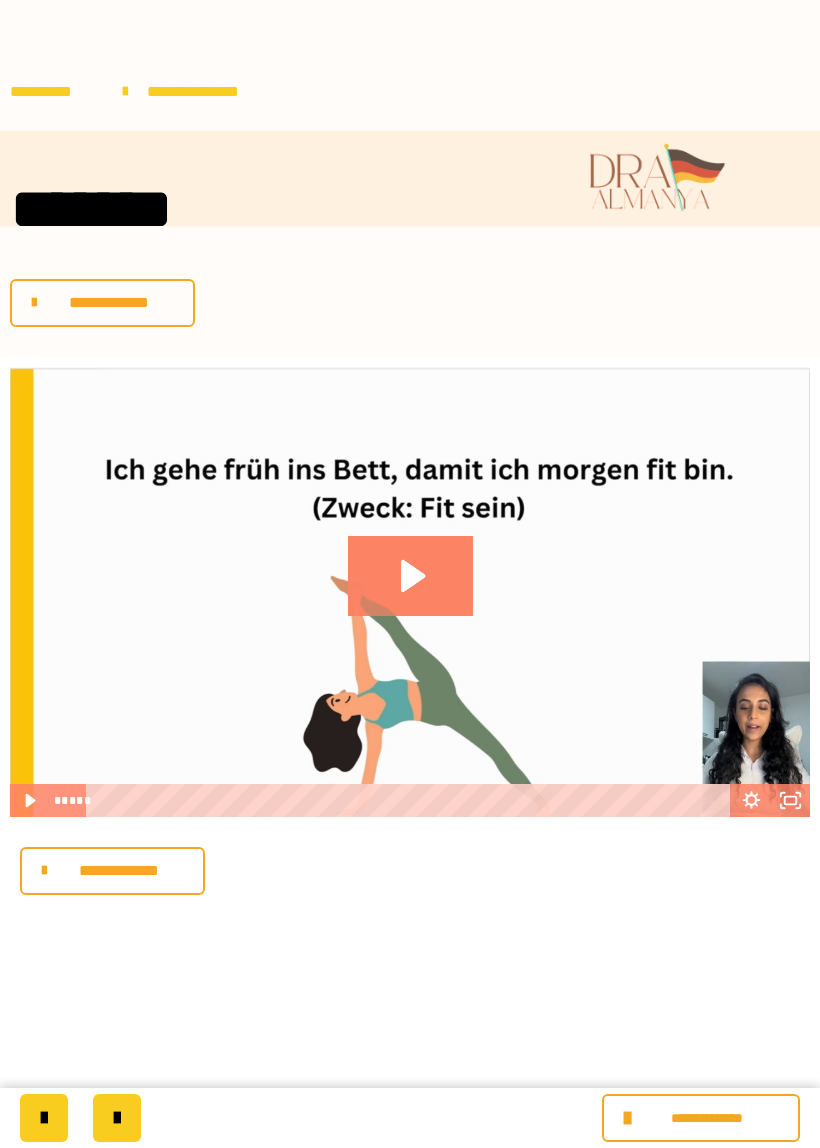 click on "**********" at bounding box center [56, 92] 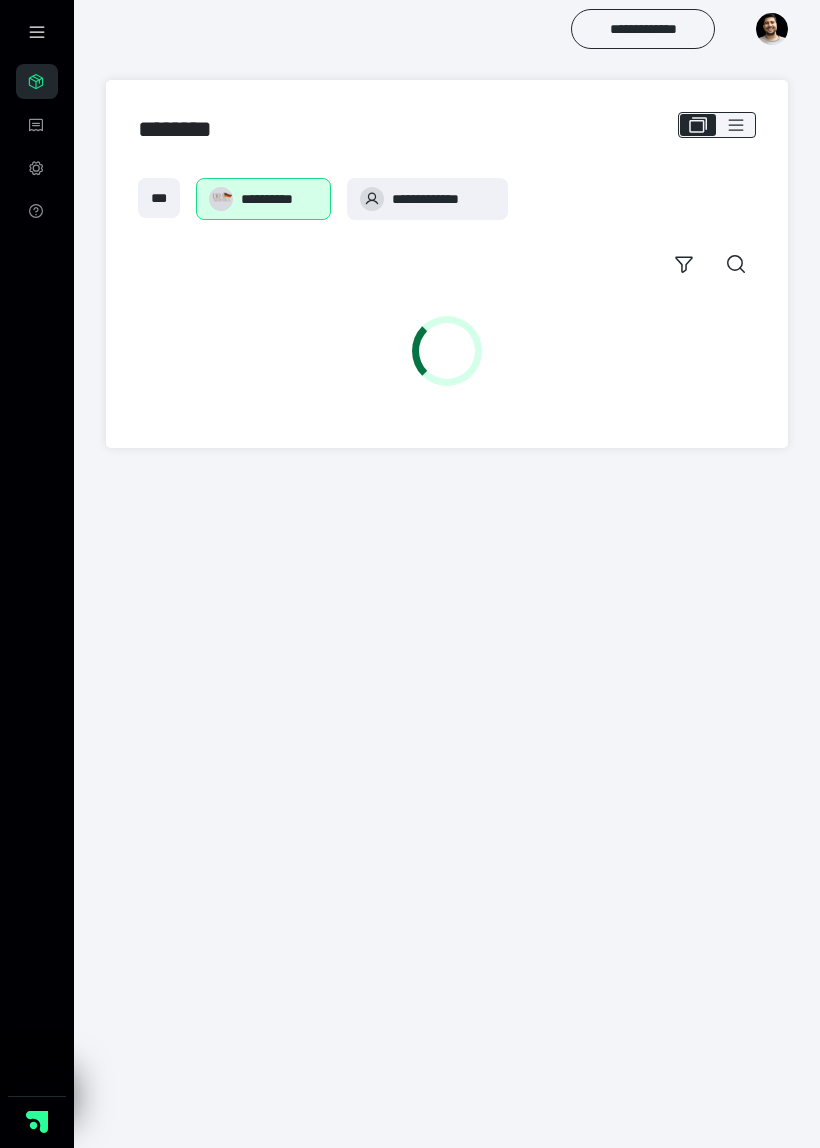 scroll, scrollTop: 0, scrollLeft: 0, axis: both 